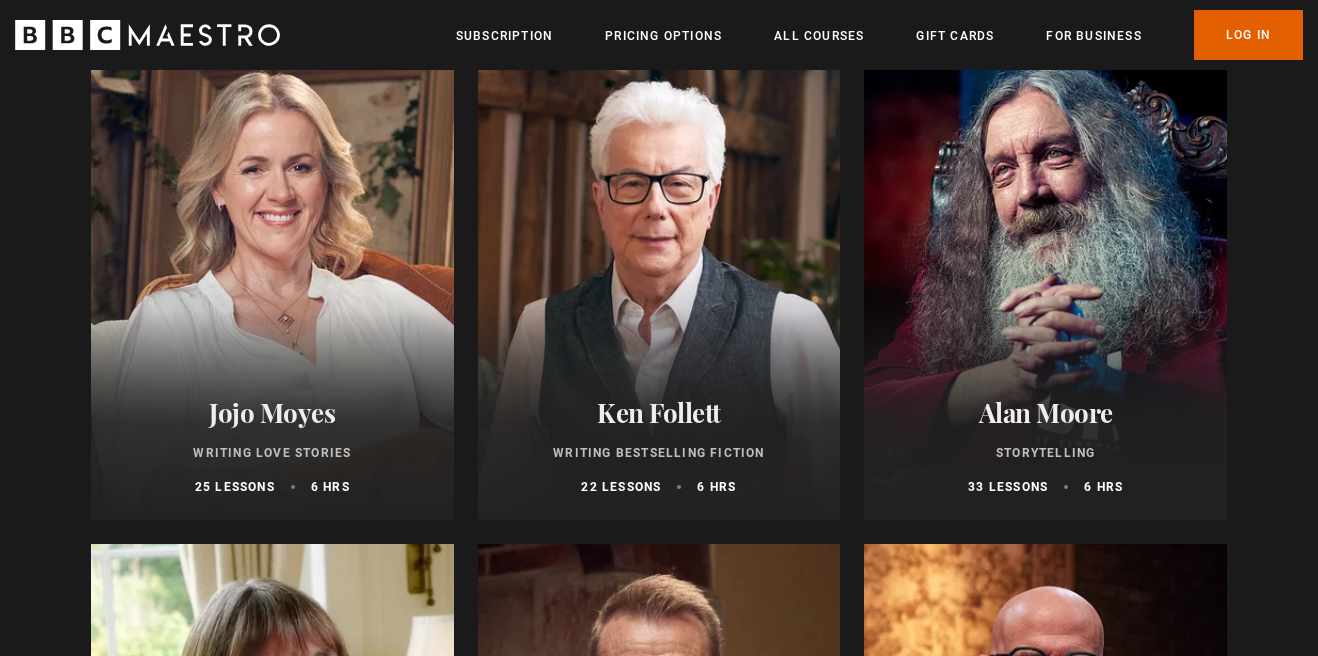 scroll, scrollTop: 803, scrollLeft: 0, axis: vertical 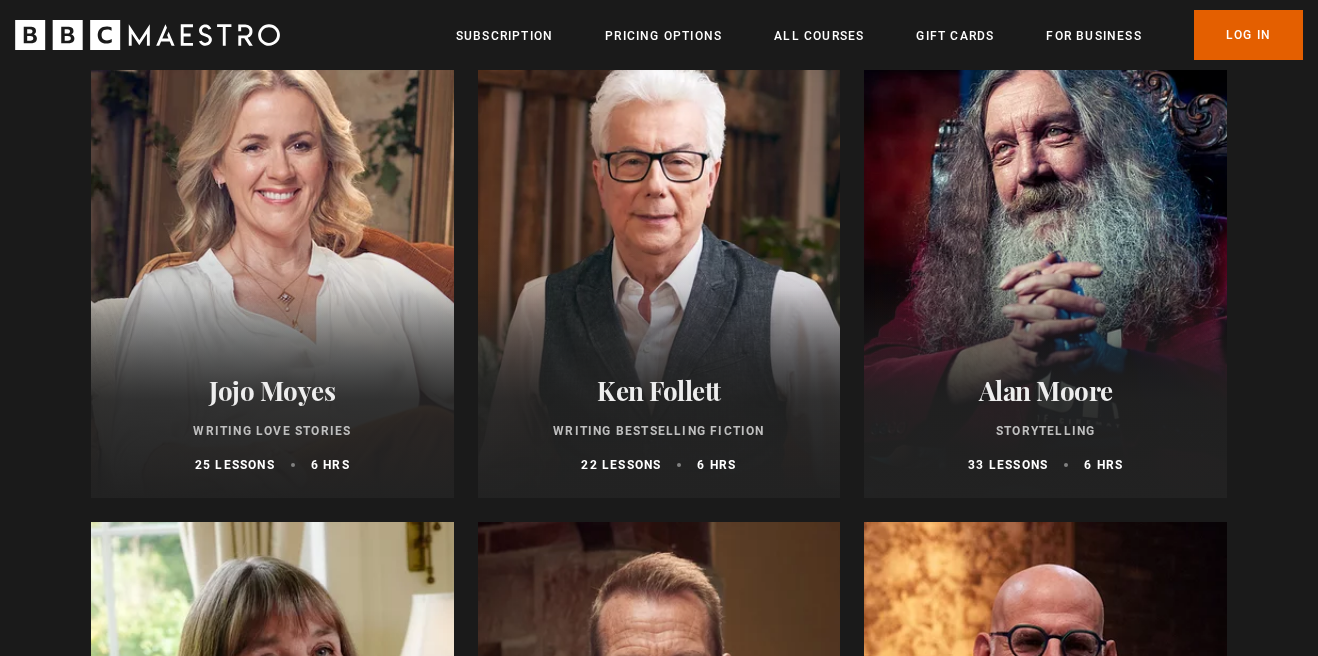 click at bounding box center (659, 258) 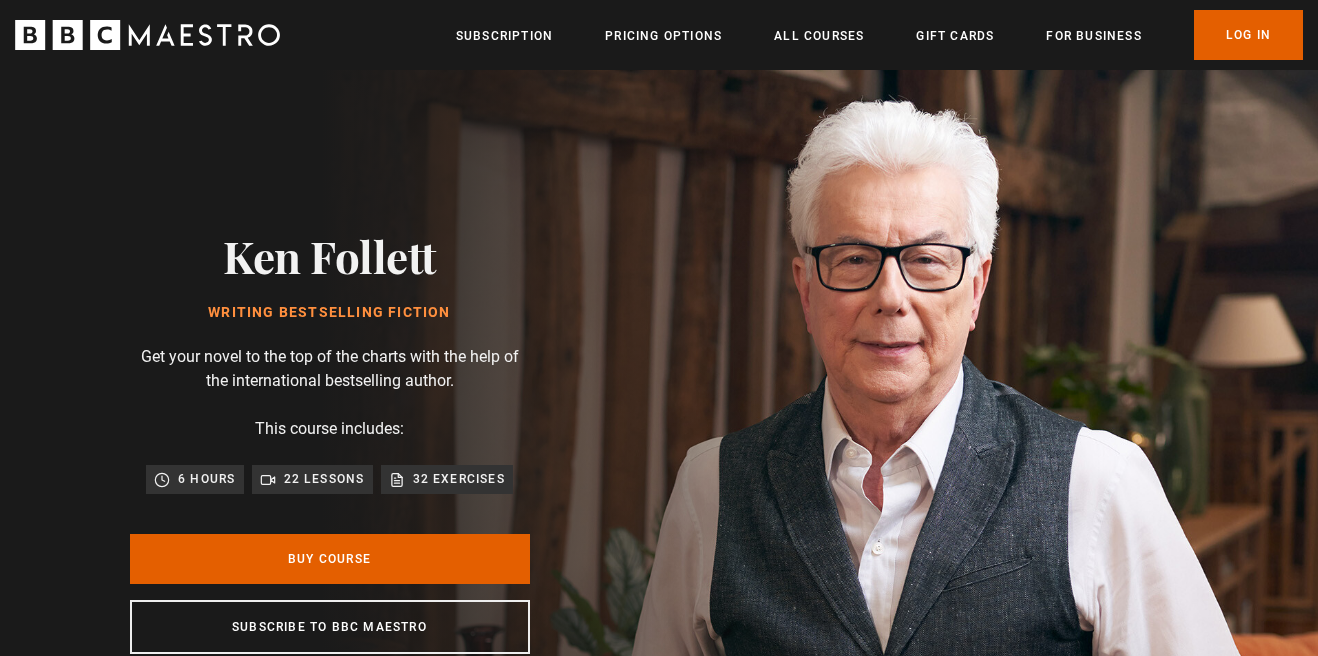 scroll, scrollTop: 0, scrollLeft: 0, axis: both 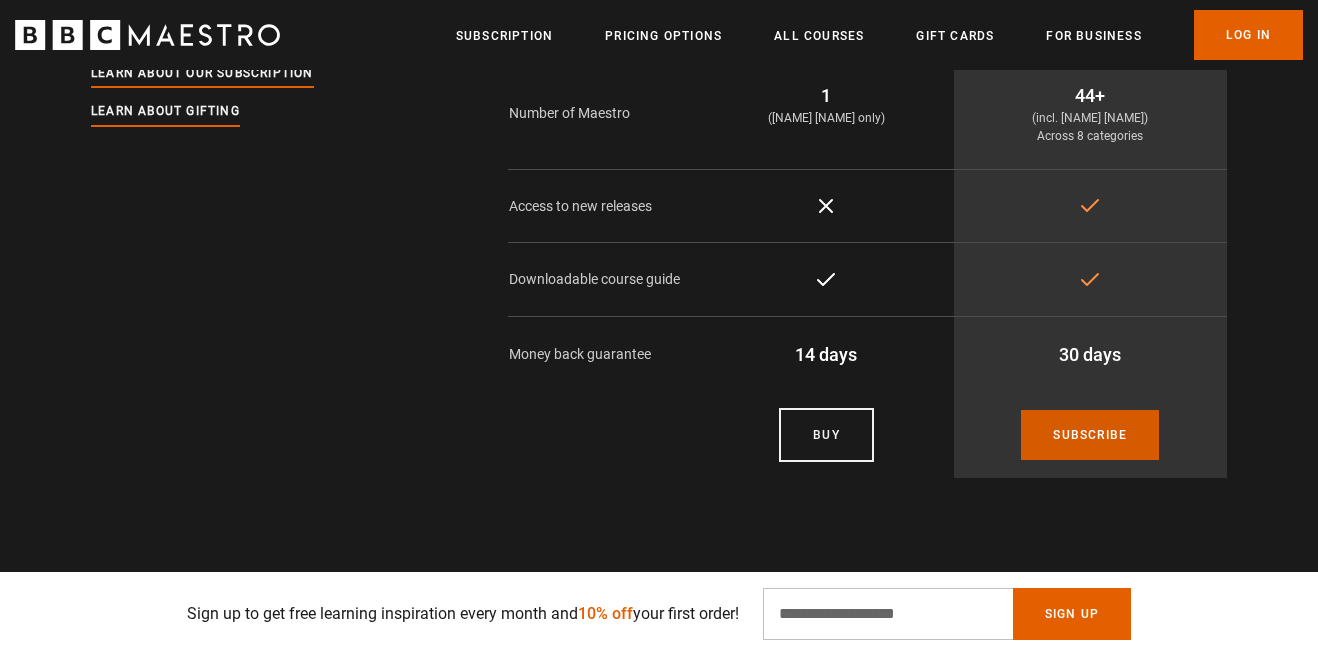 click on "Subscribe" at bounding box center [1090, 435] 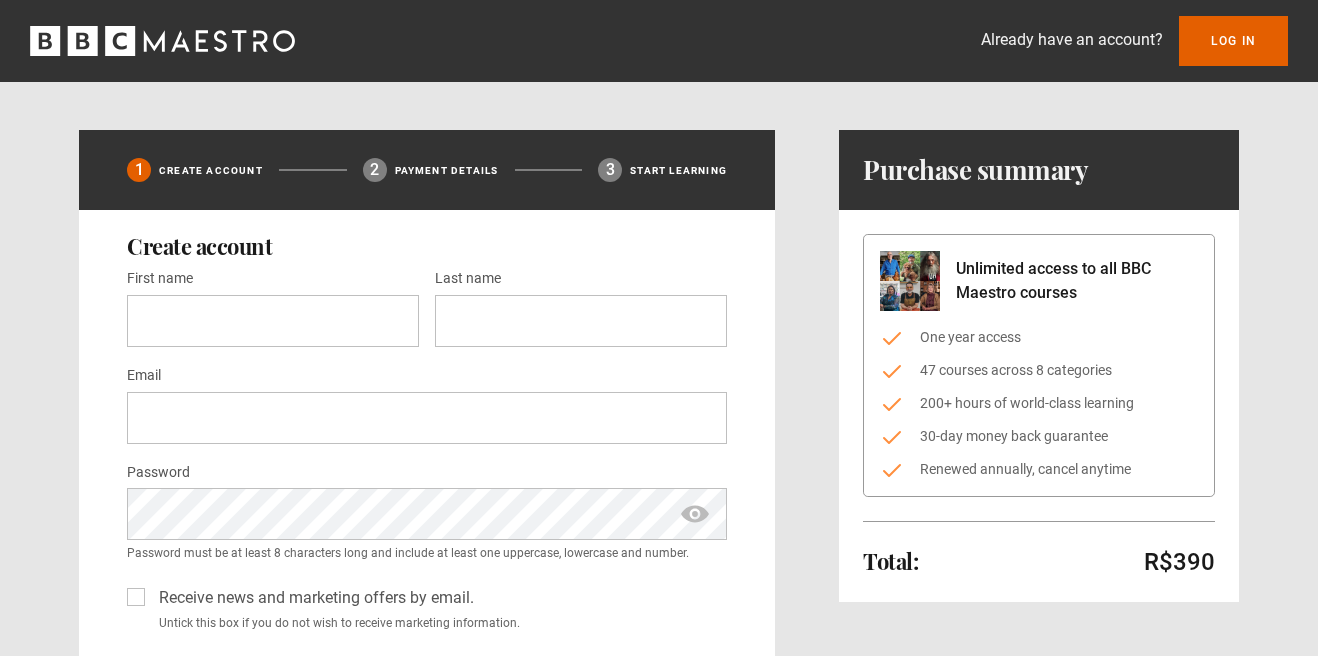 scroll, scrollTop: 0, scrollLeft: 0, axis: both 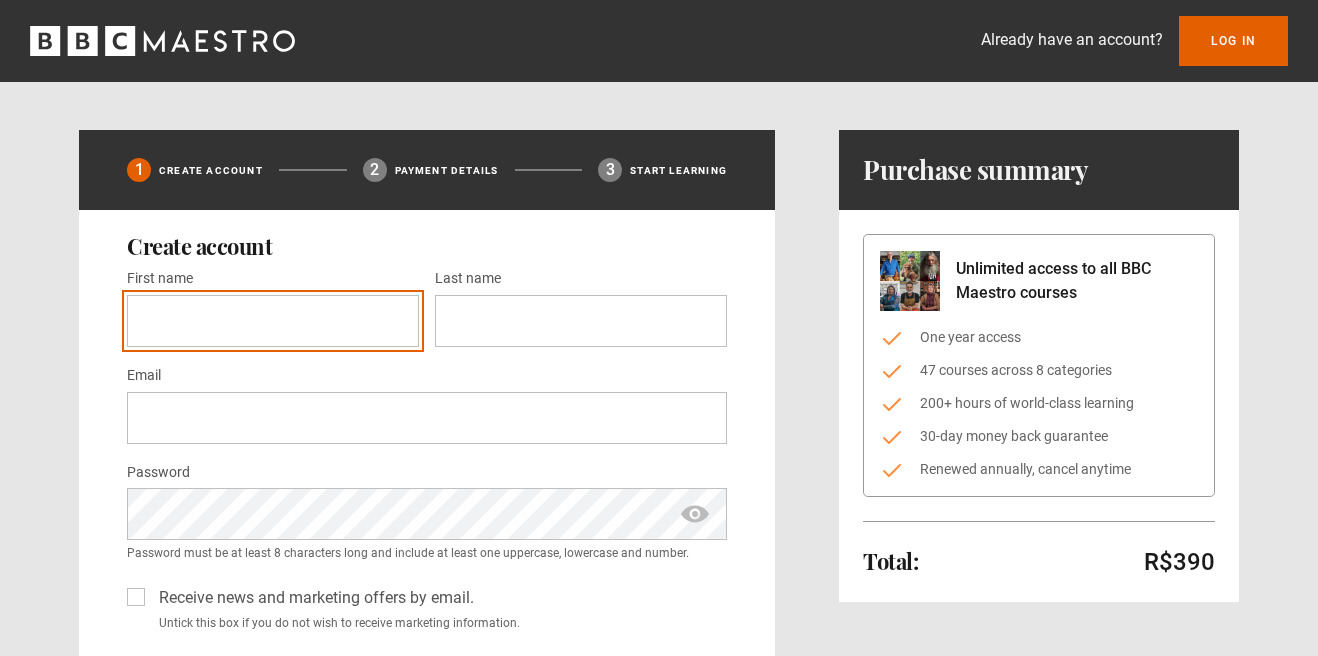 click on "First name  *" at bounding box center [273, 321] 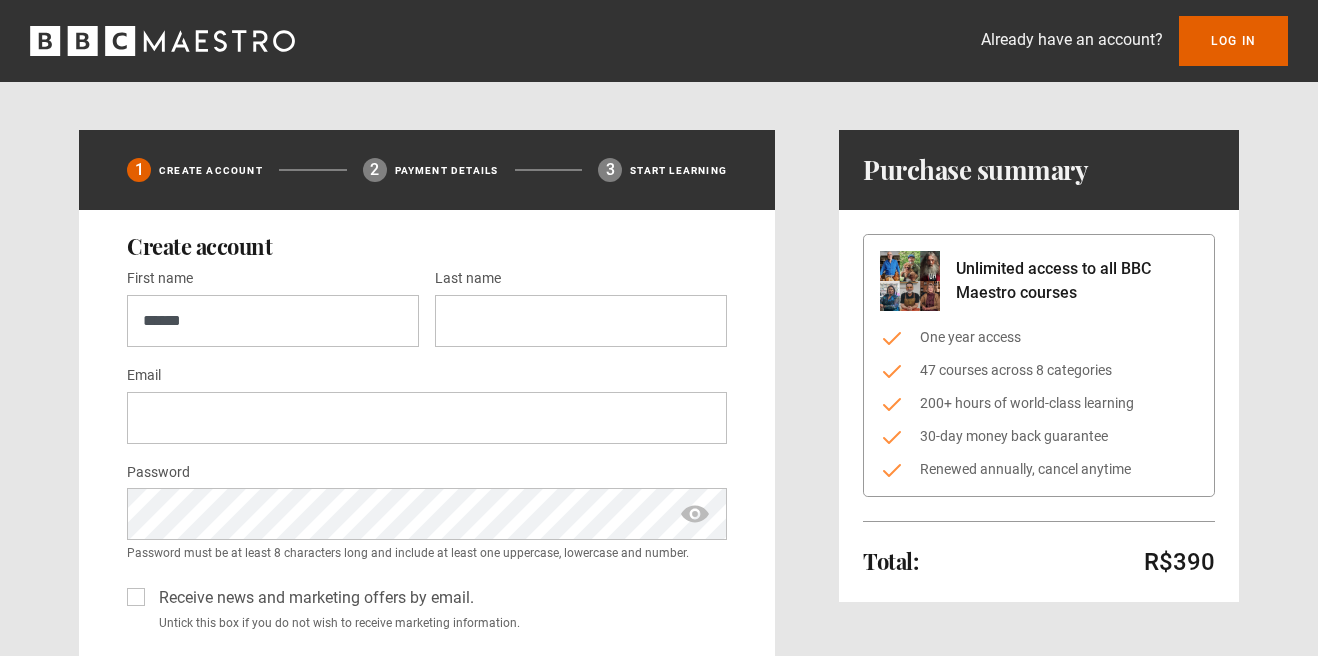 type on "******" 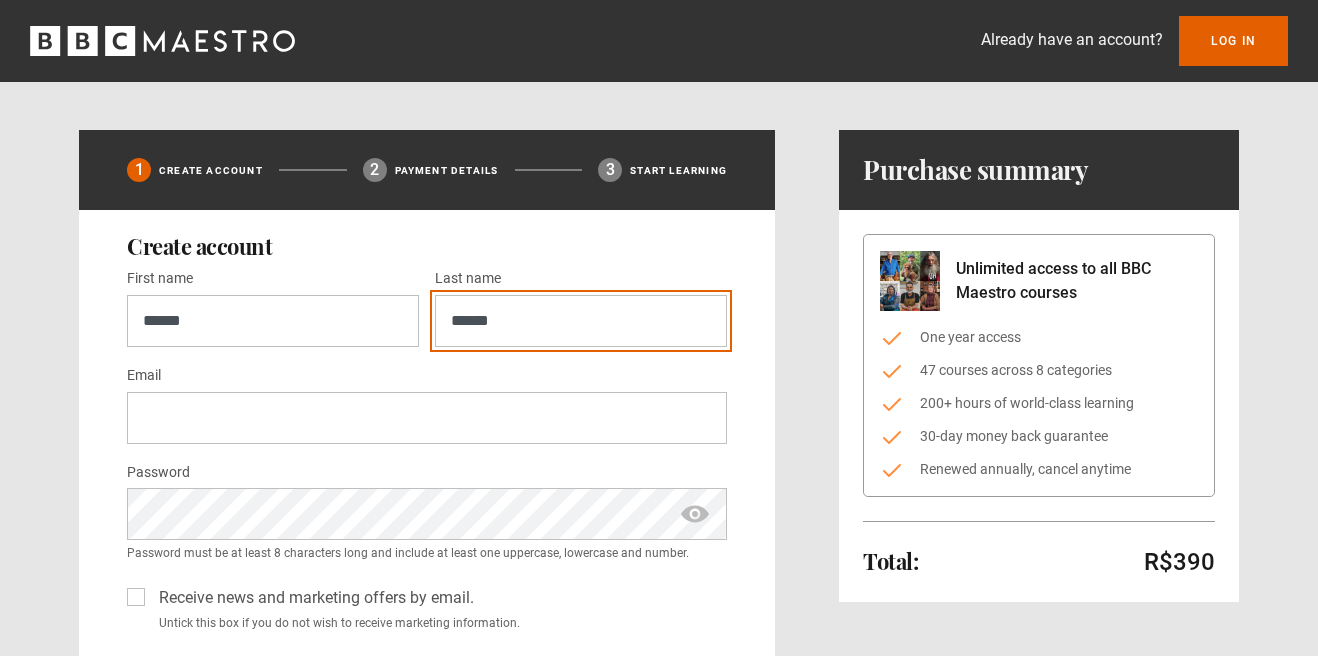 type on "**********" 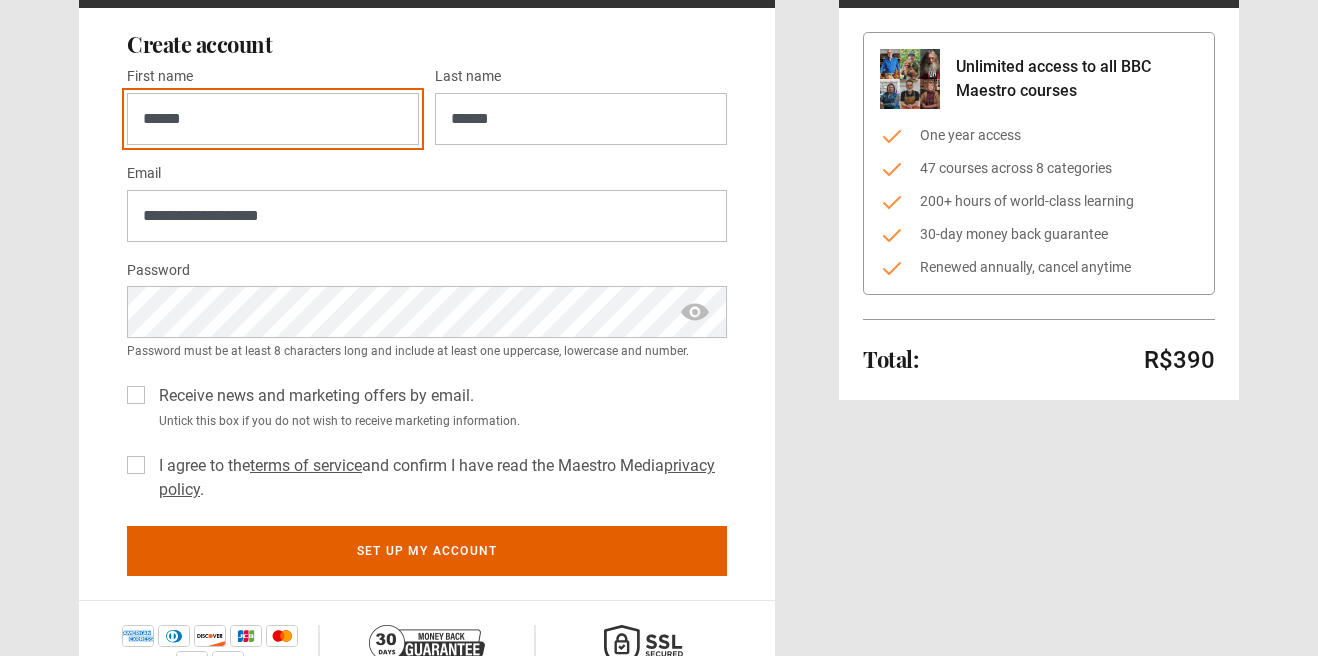 scroll, scrollTop: 204, scrollLeft: 0, axis: vertical 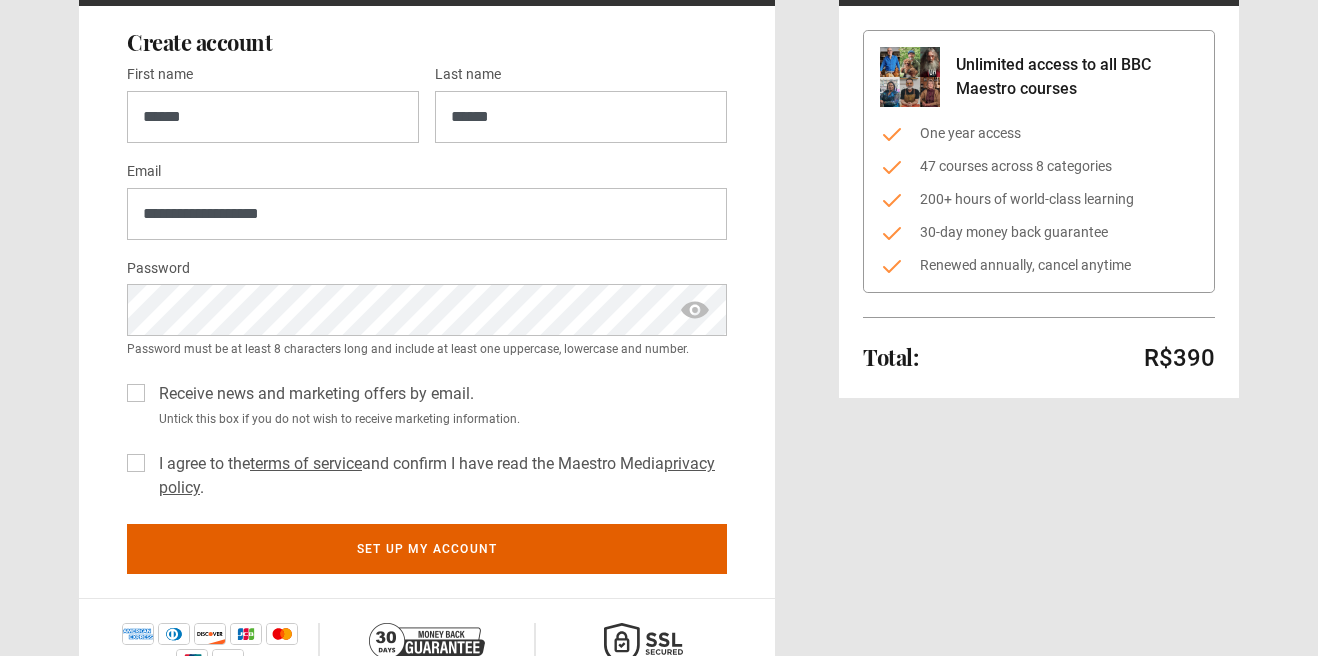 click at bounding box center [695, 310] 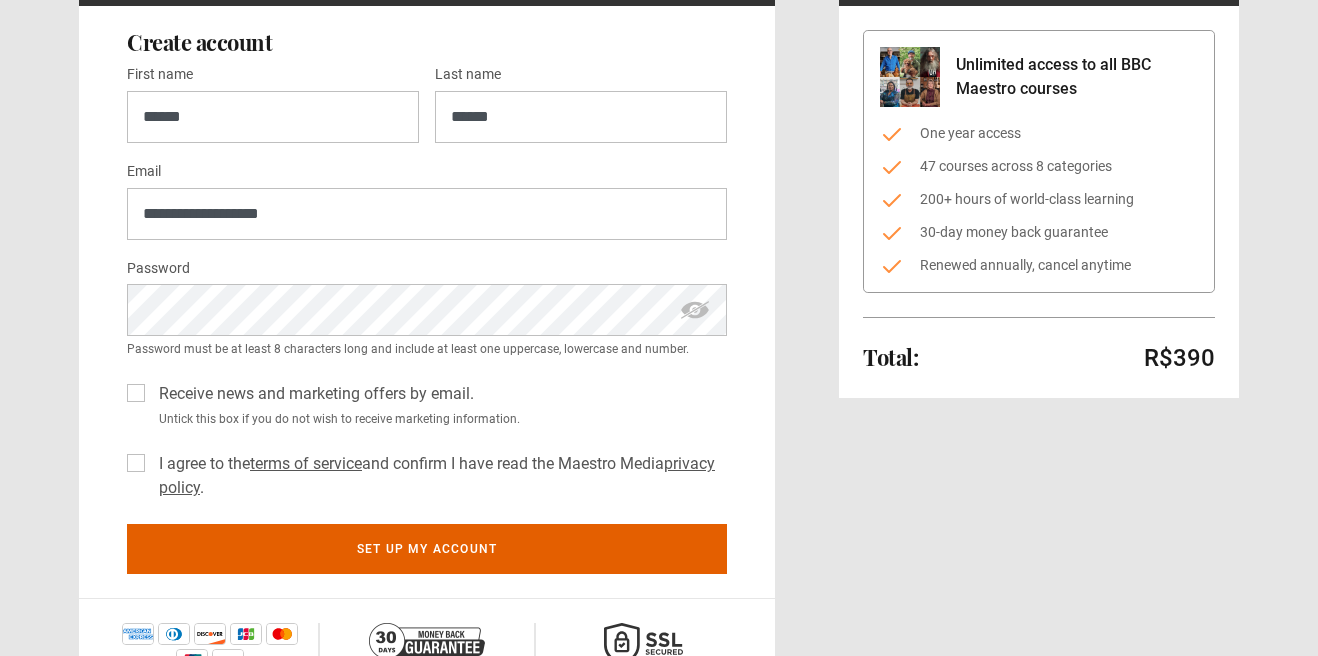 click on "I agree to the  terms of service  and confirm I have read the Maestro Media  privacy policy ." at bounding box center [439, 476] 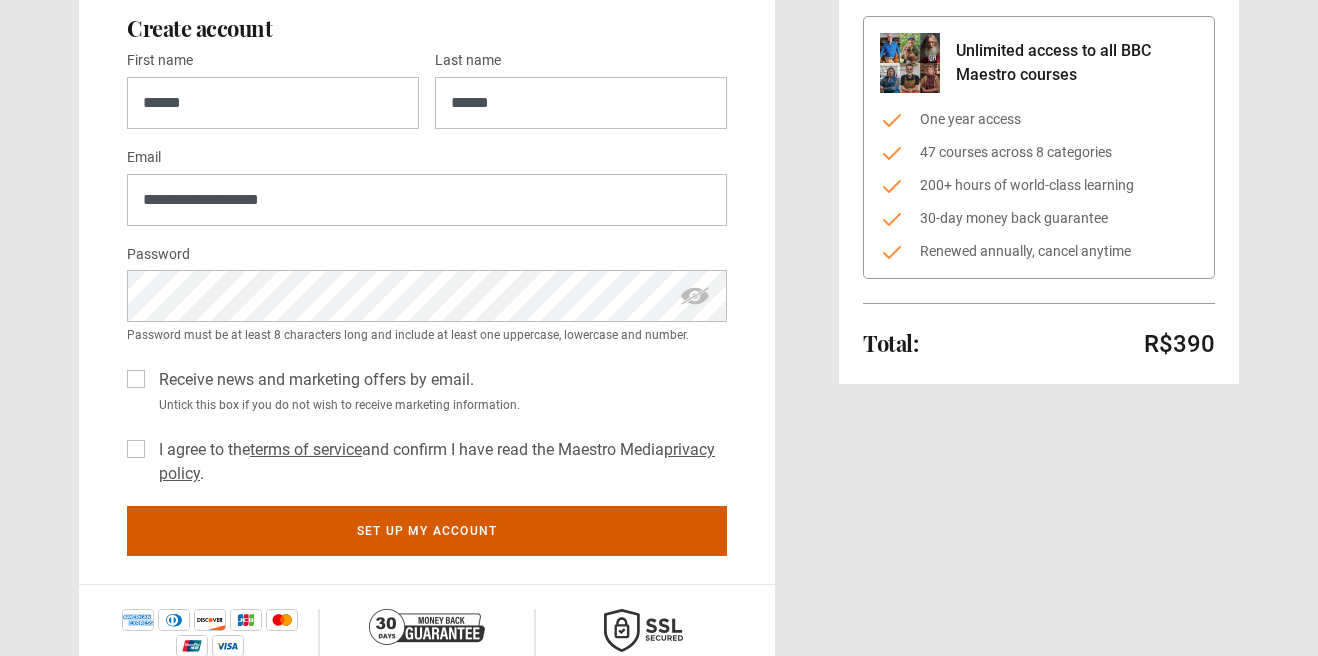 scroll, scrollTop: 364, scrollLeft: 0, axis: vertical 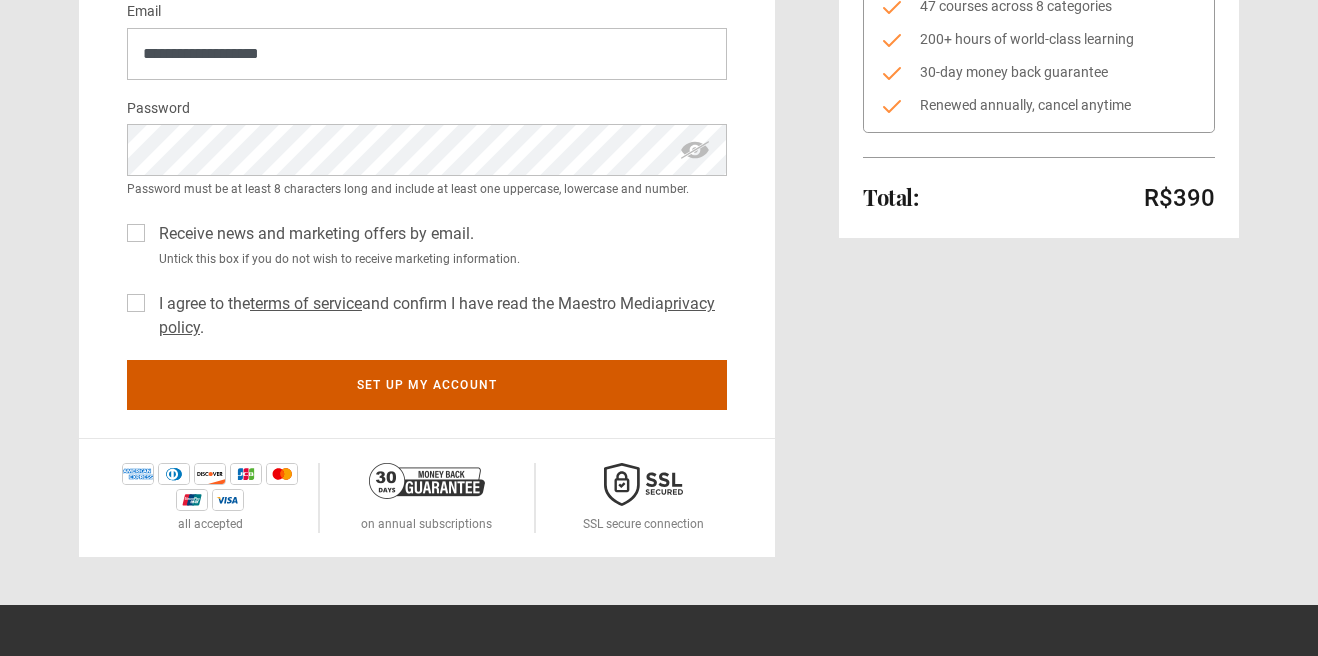 click on "Set up my account" at bounding box center [427, 385] 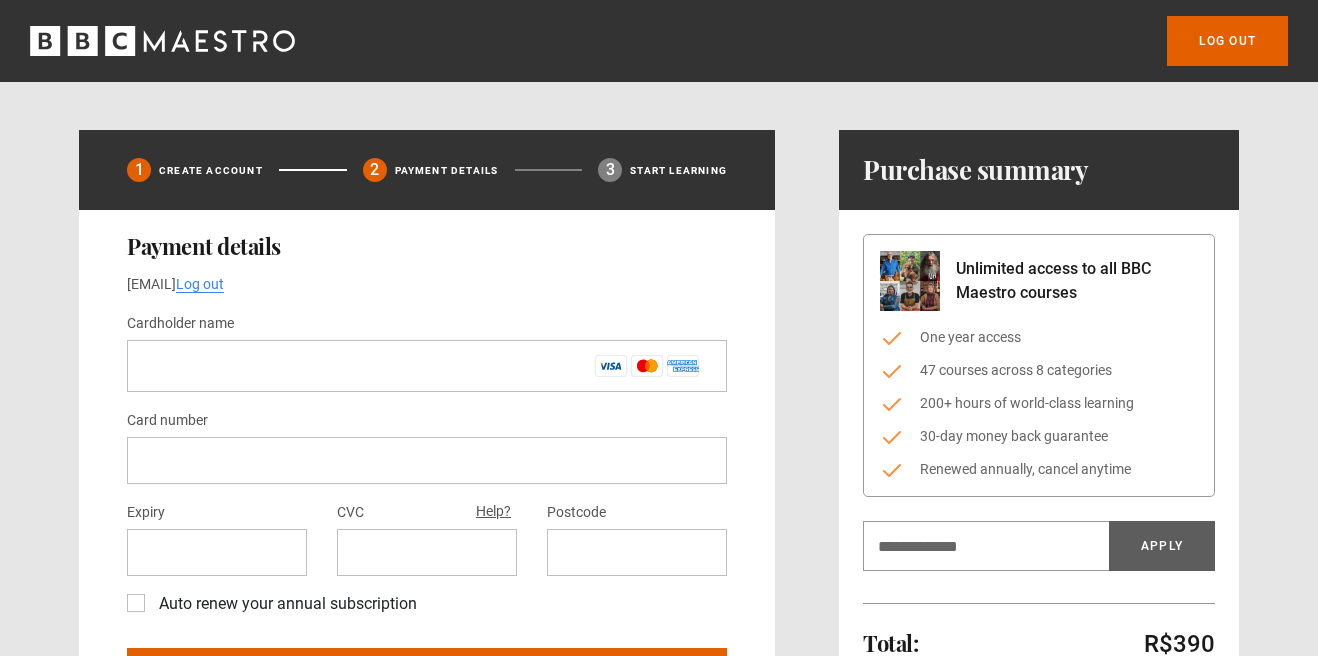 scroll, scrollTop: 0, scrollLeft: 0, axis: both 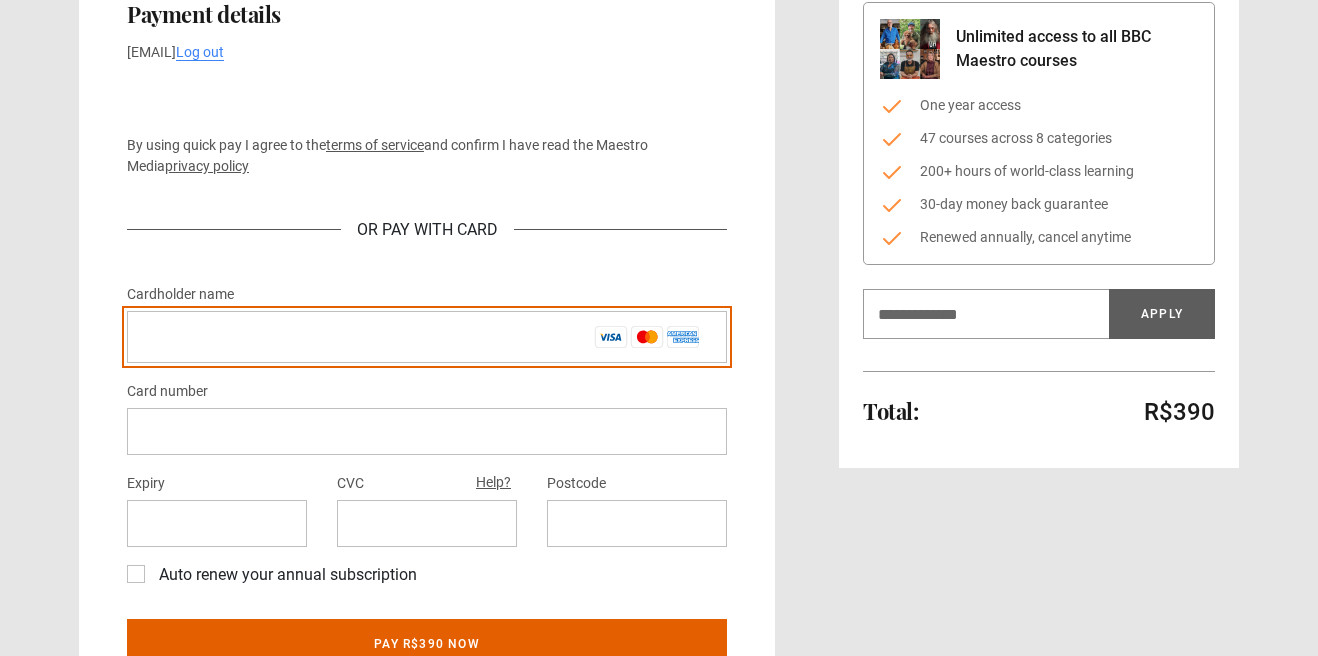 click on "Cardholder name  *" at bounding box center [427, 337] 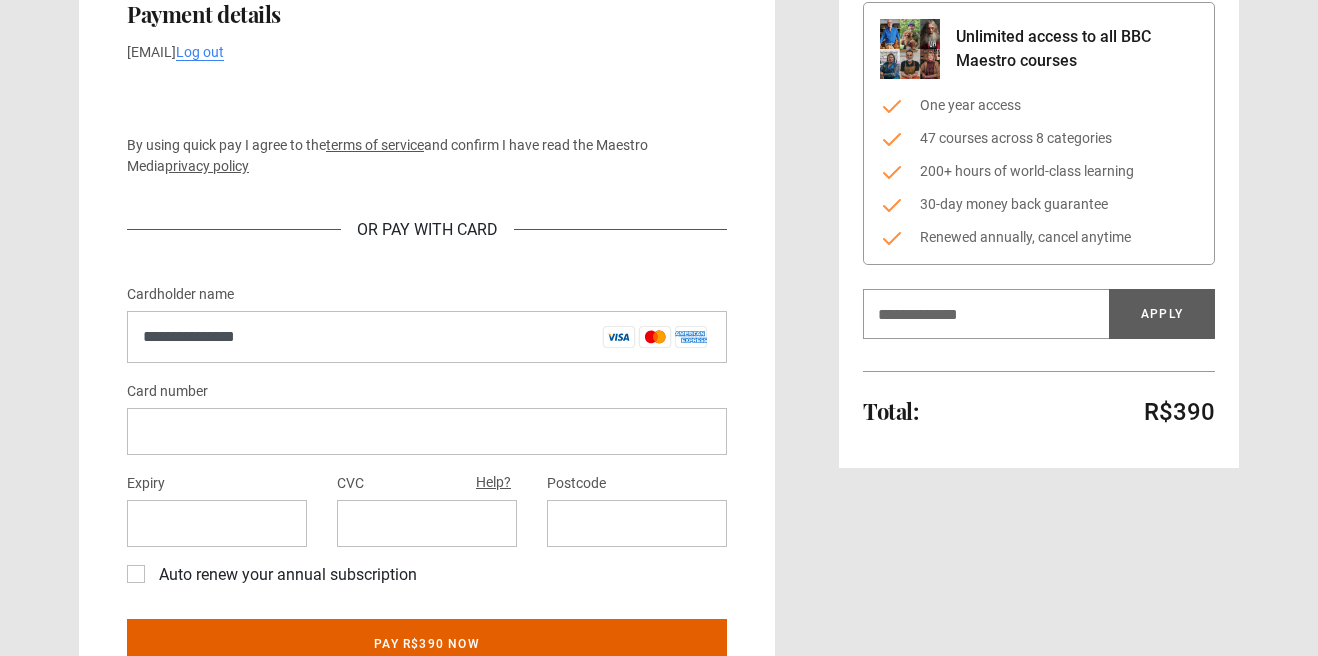 click on "Card number
Expiry
CVC
Help?
Postcode
Auto renew your annual subscription
By opting in to auto-renewal, you acknowledge that subsequent subscription periods will be for one year, and the fee will be taken automatically at the start of the new subscription period. The current fee is R$390. If the fee for subsequent subscription periods changes, you will be given at least 40-days notice. You can opt-out of auto-renewal at any time." at bounding box center [427, 487] 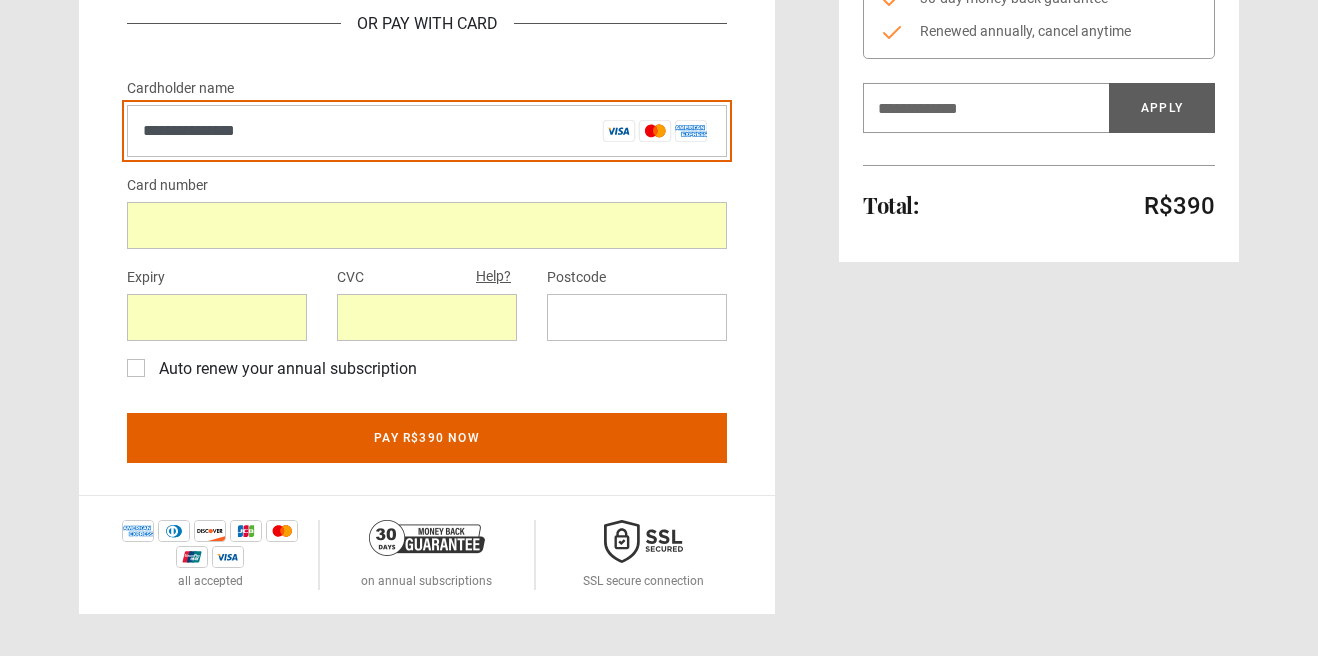 scroll, scrollTop: 440, scrollLeft: 0, axis: vertical 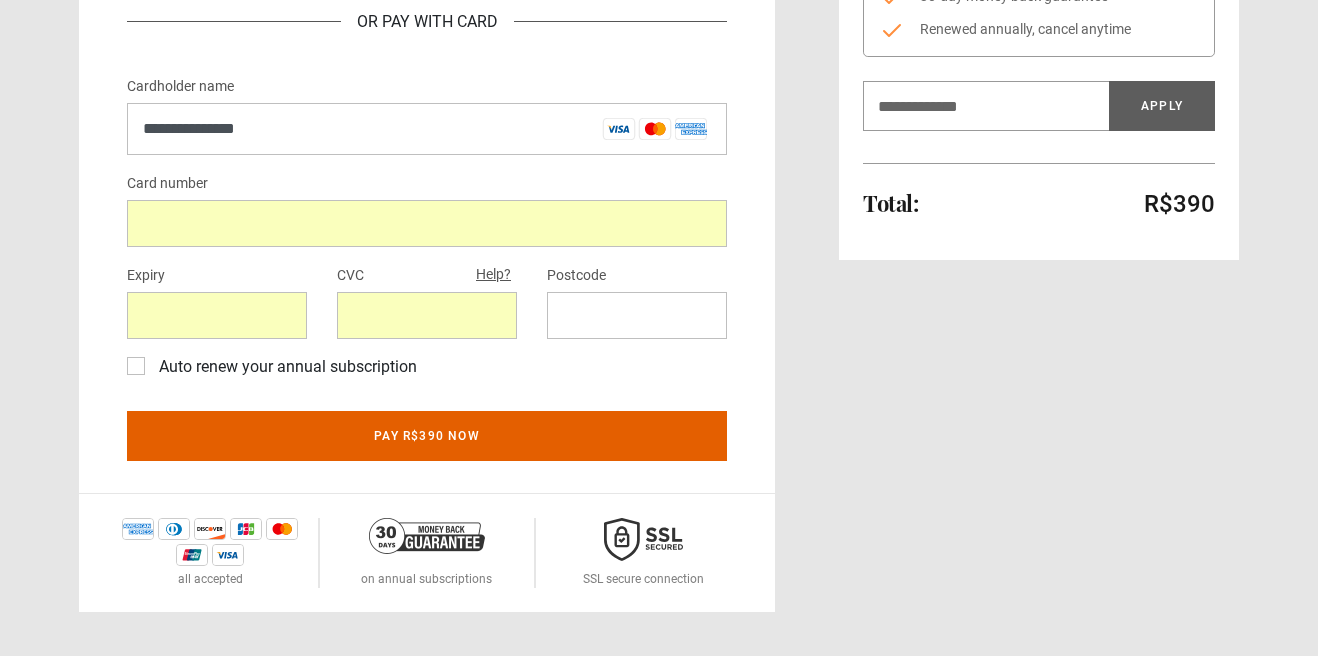 click on "Auto renew your annual subscription" at bounding box center [284, 367] 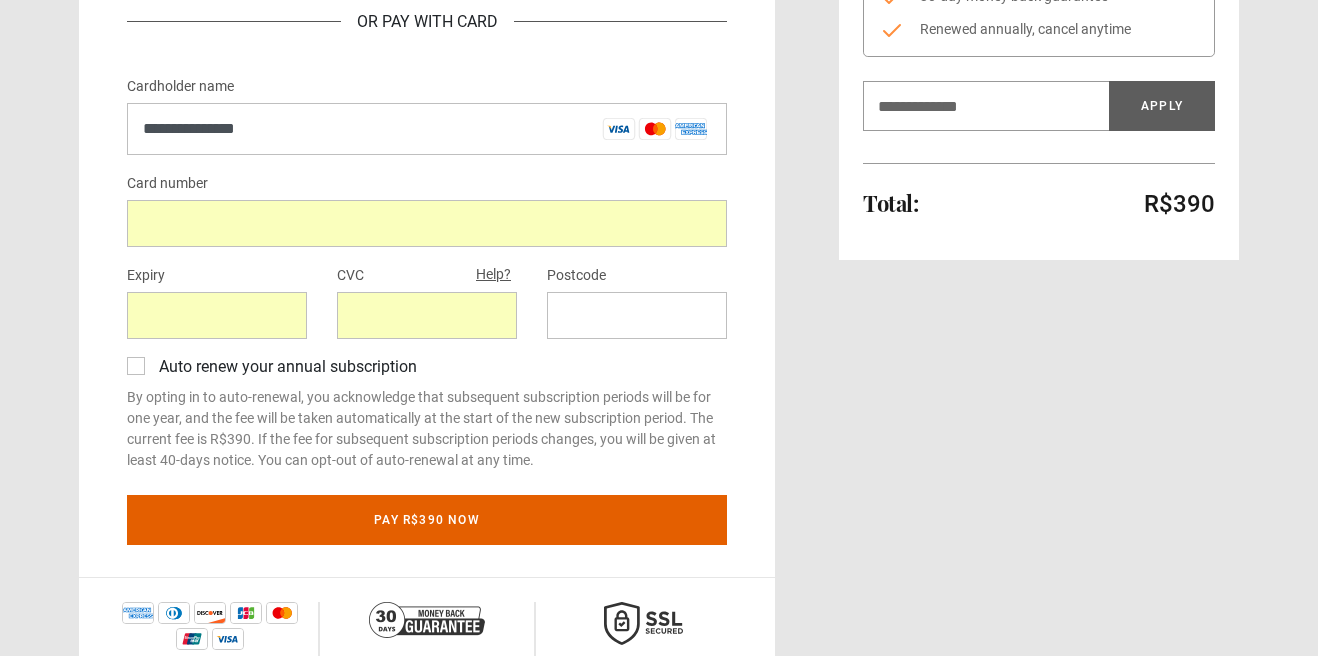 click on "Auto renew your annual subscription" at bounding box center (284, 367) 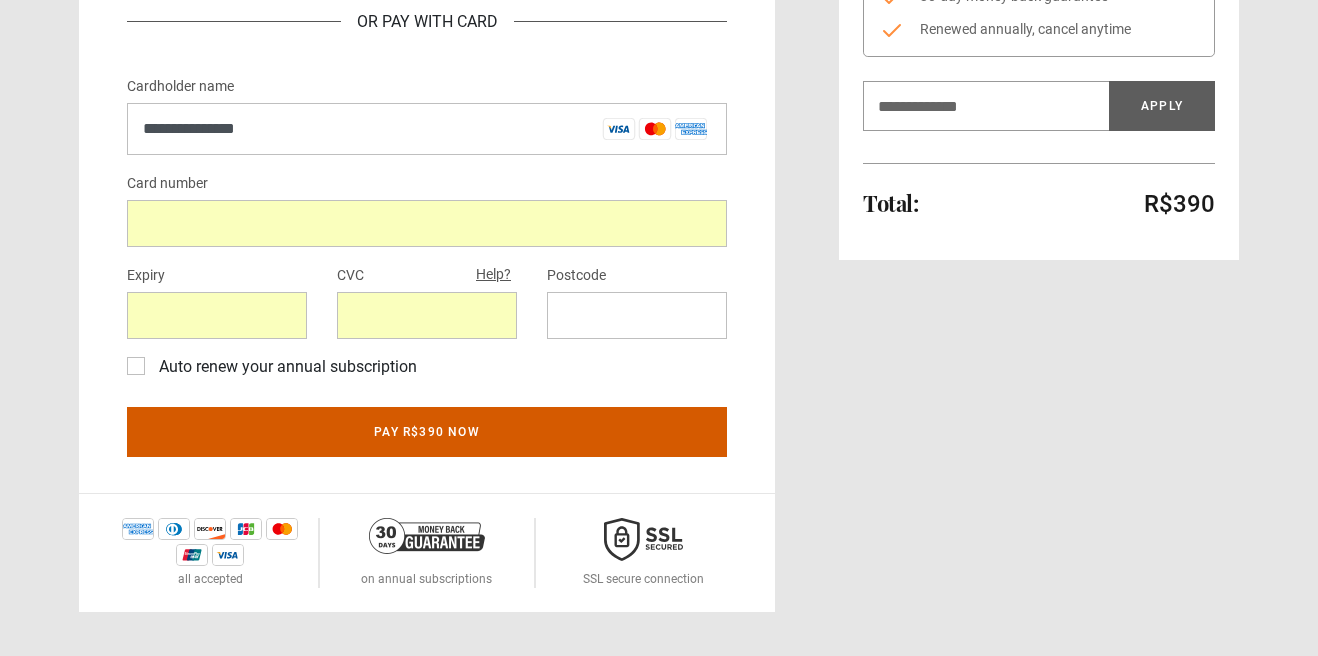 click on "Pay R$390 now" at bounding box center (427, 432) 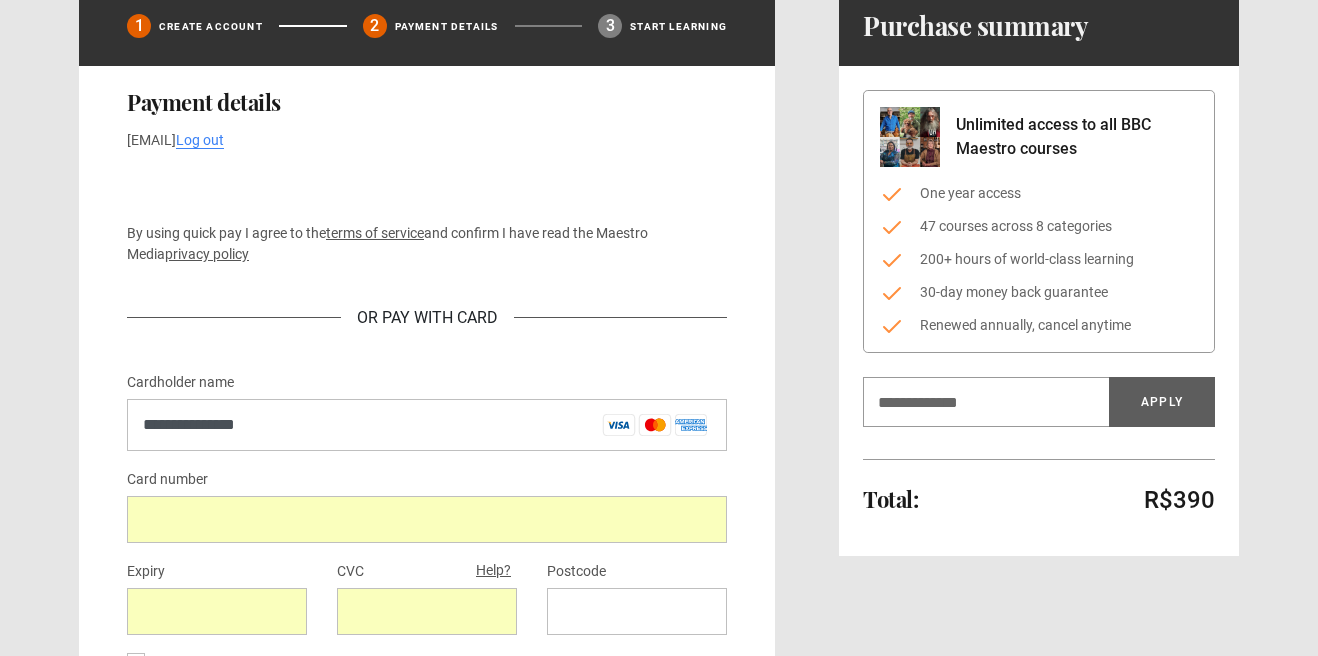 scroll, scrollTop: 139, scrollLeft: 0, axis: vertical 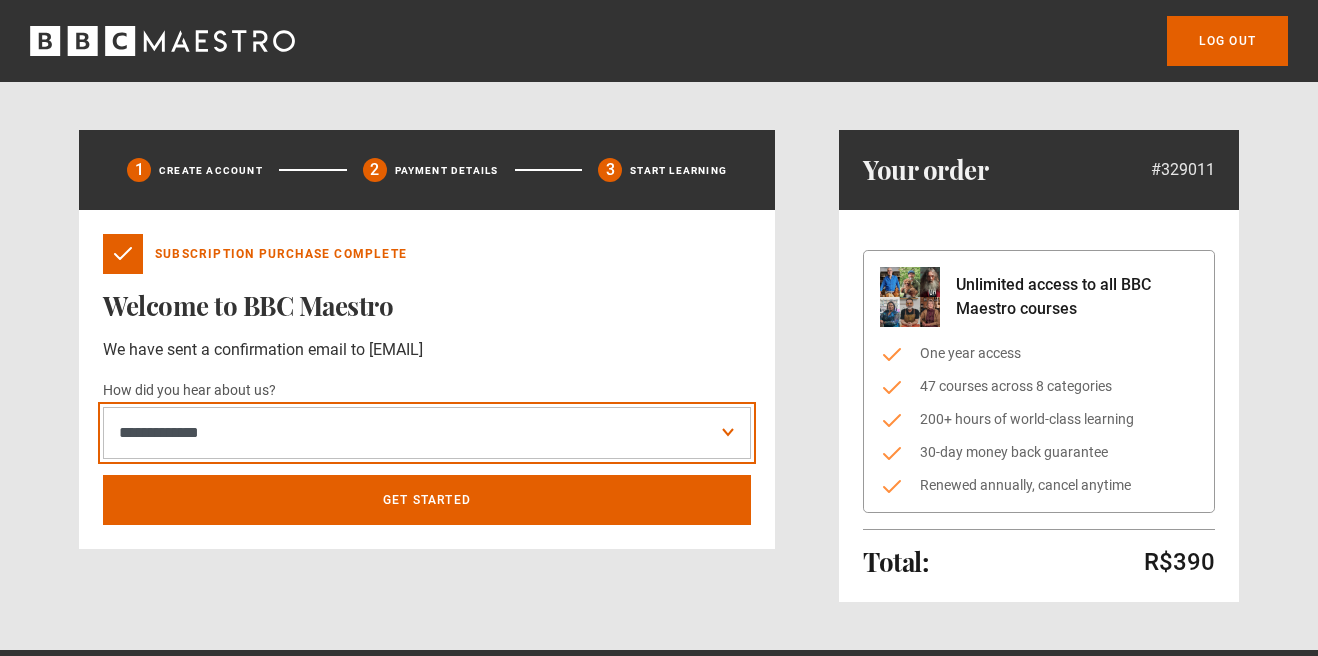 click on "**********" at bounding box center (427, 433) 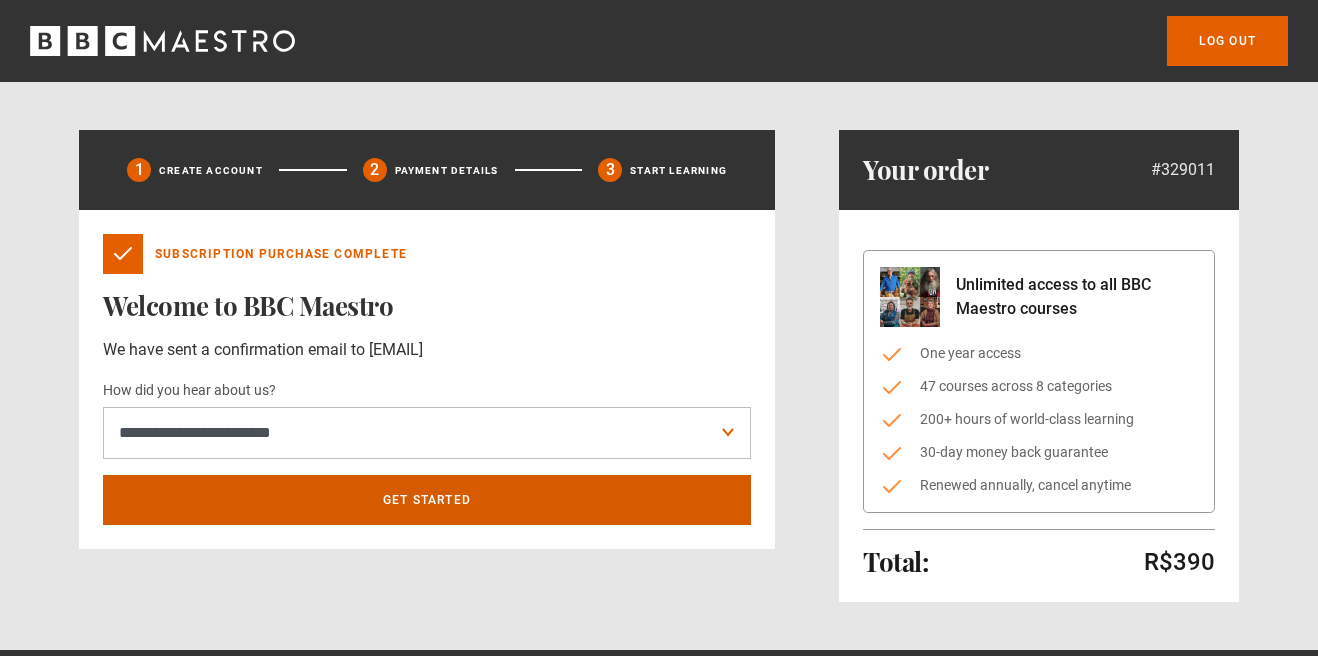 click on "Get Started" at bounding box center [427, 500] 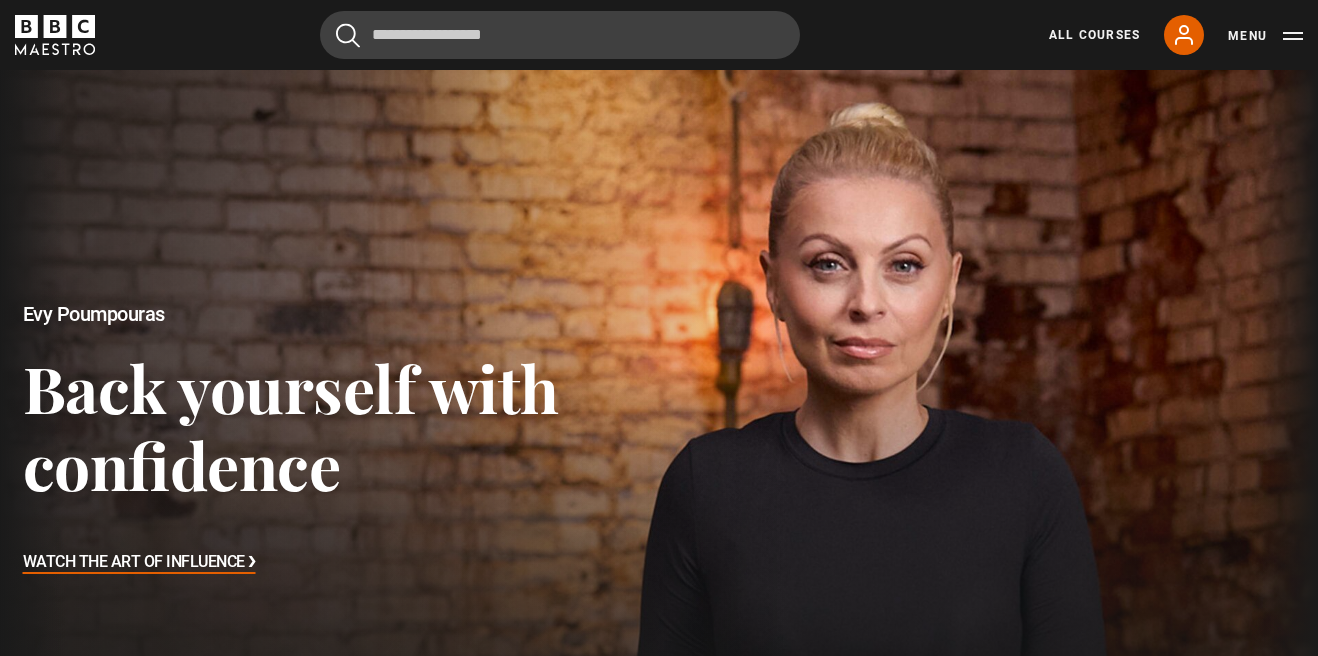 scroll, scrollTop: 635, scrollLeft: 0, axis: vertical 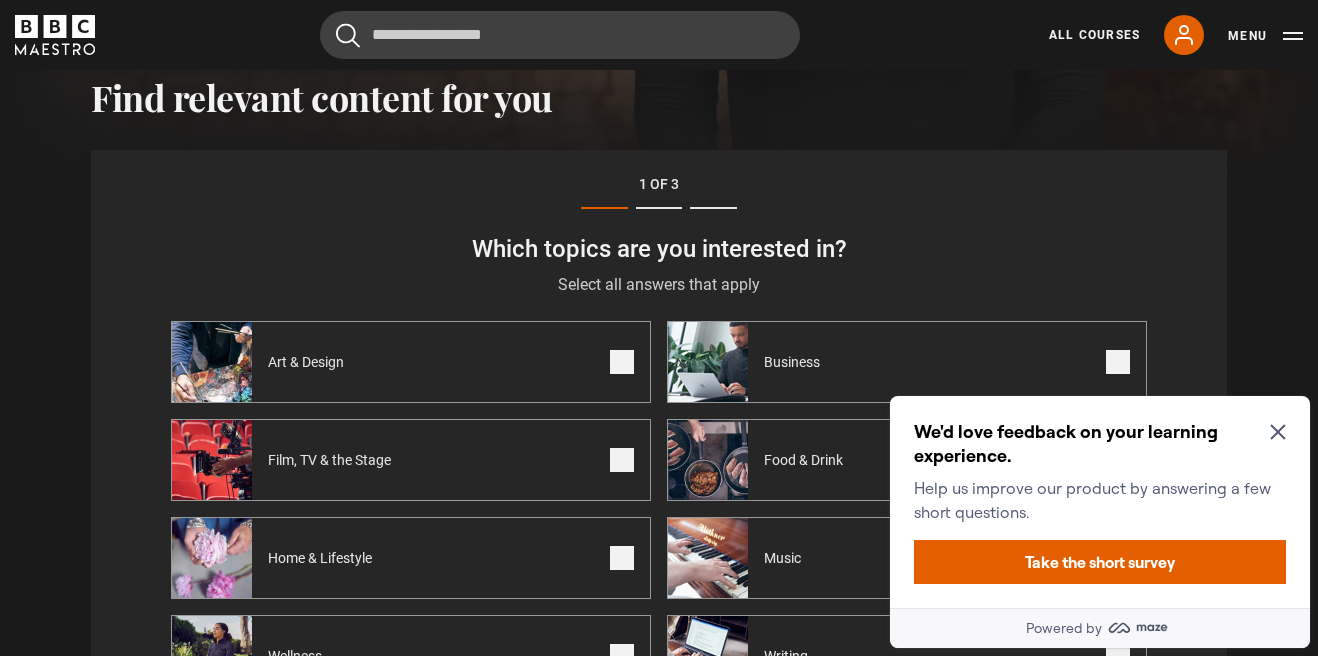 click 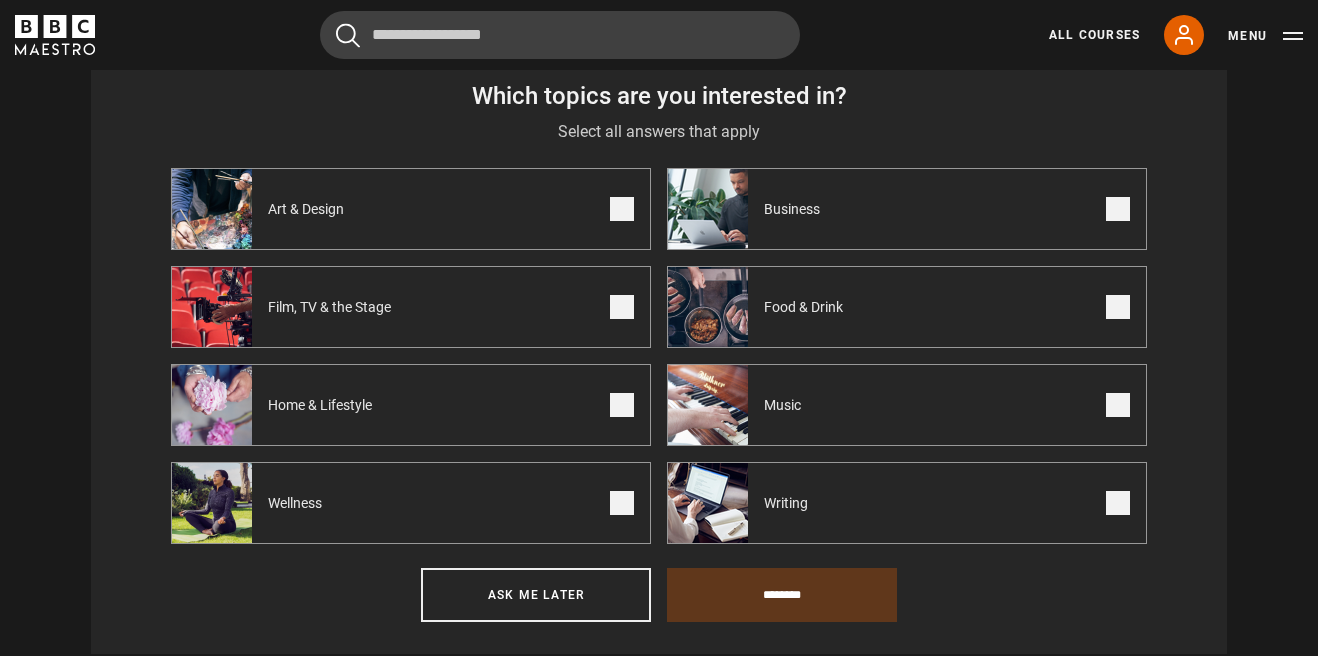 scroll, scrollTop: 795, scrollLeft: 0, axis: vertical 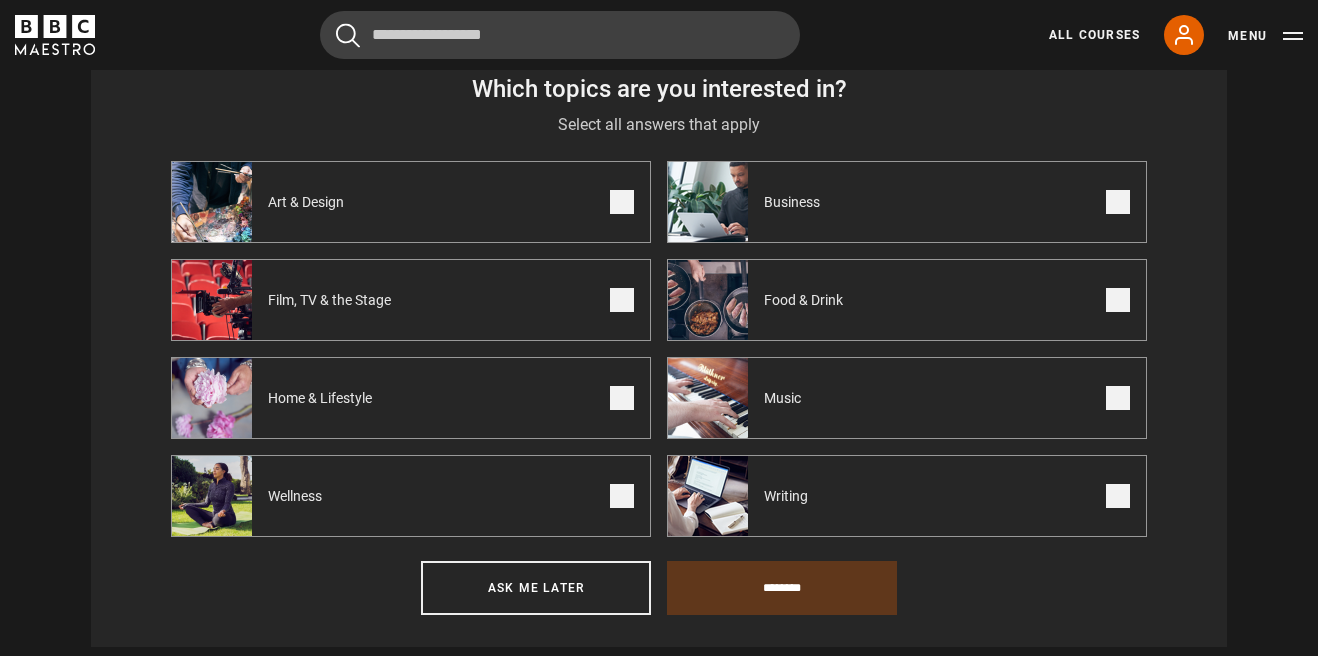 click at bounding box center [1118, 496] 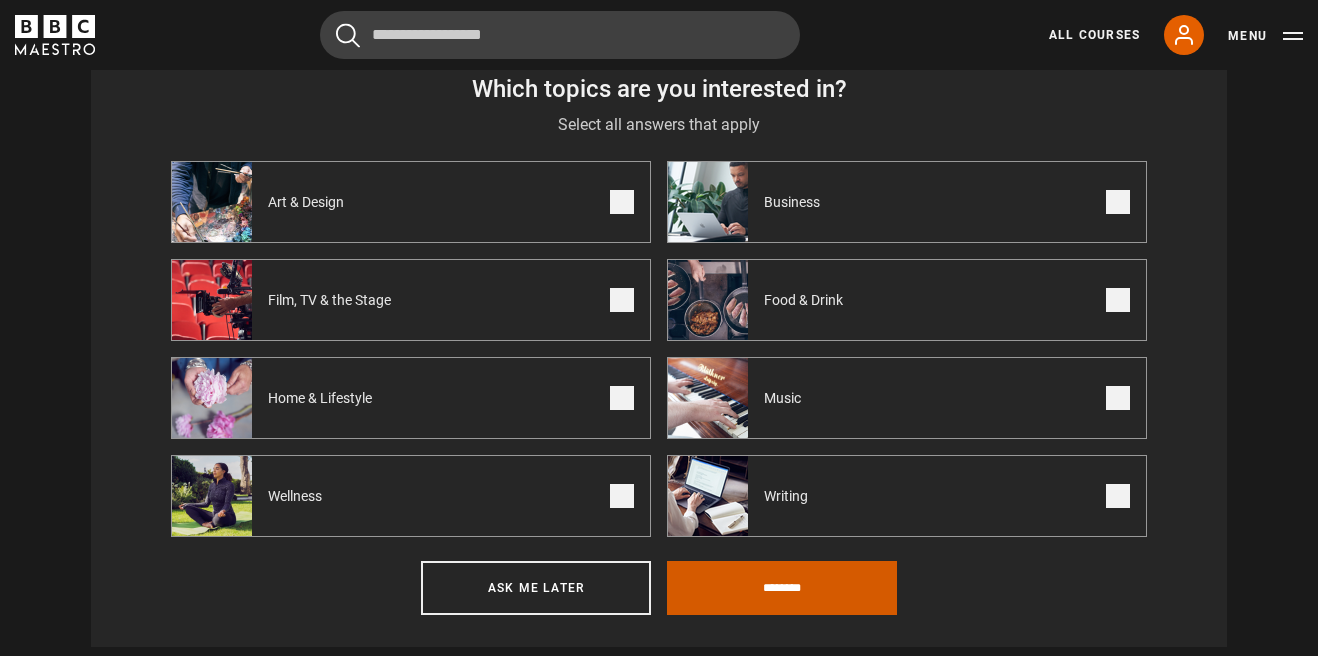 click on "********" at bounding box center [782, 588] 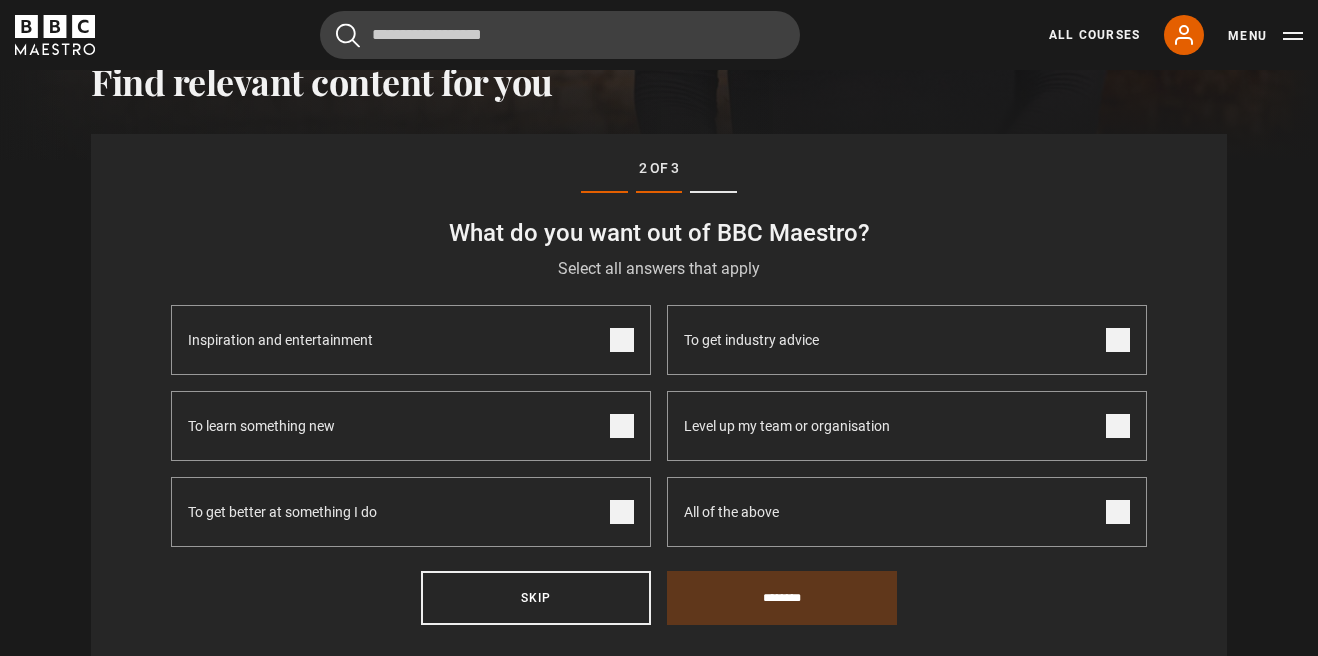 scroll, scrollTop: 635, scrollLeft: 0, axis: vertical 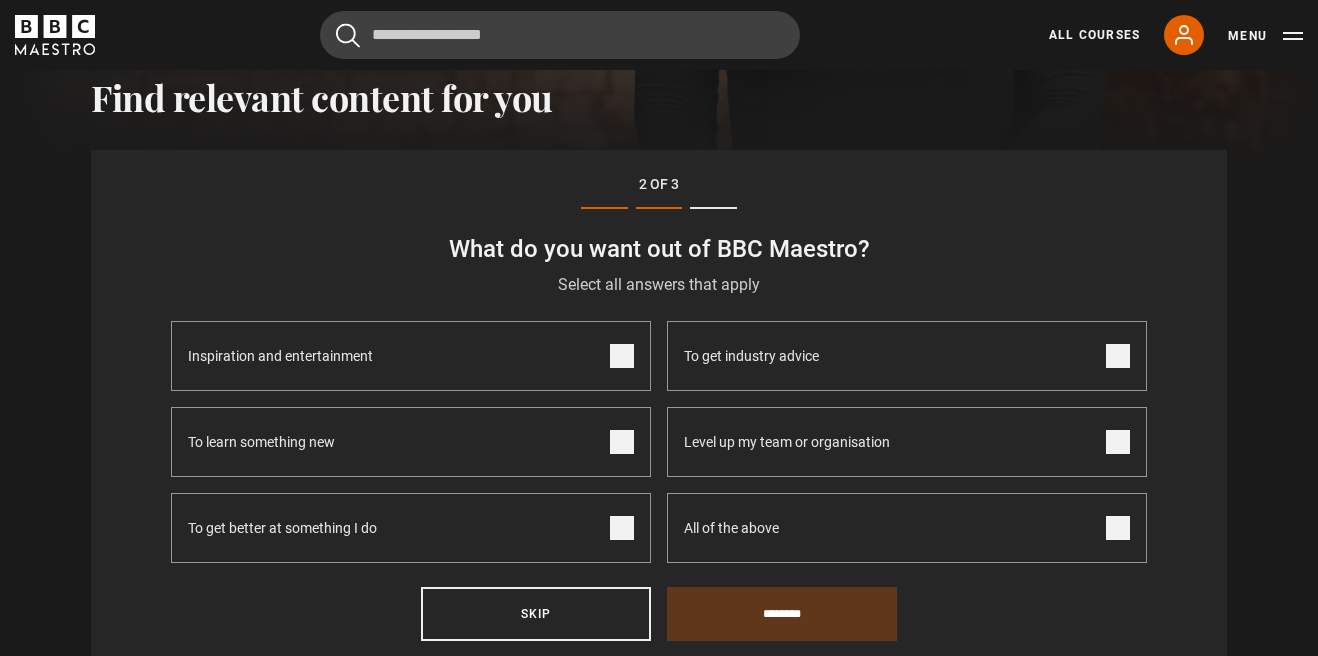 click at bounding box center (622, 442) 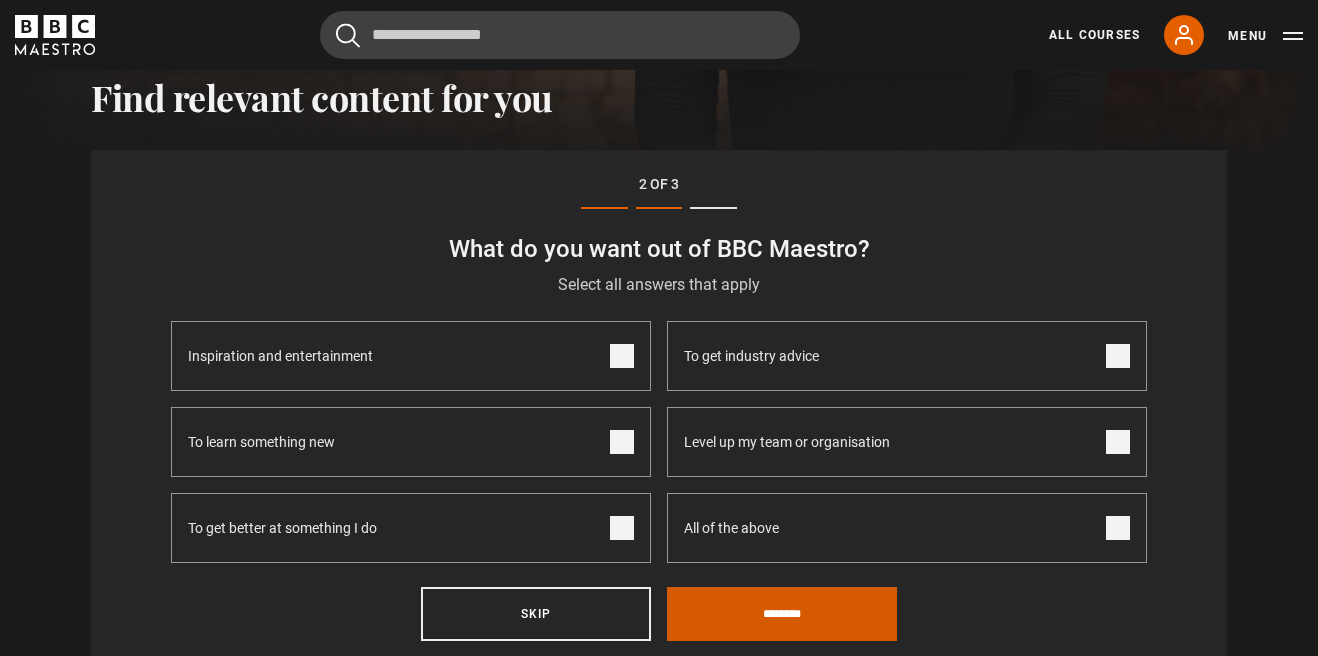 click on "********" at bounding box center (782, 614) 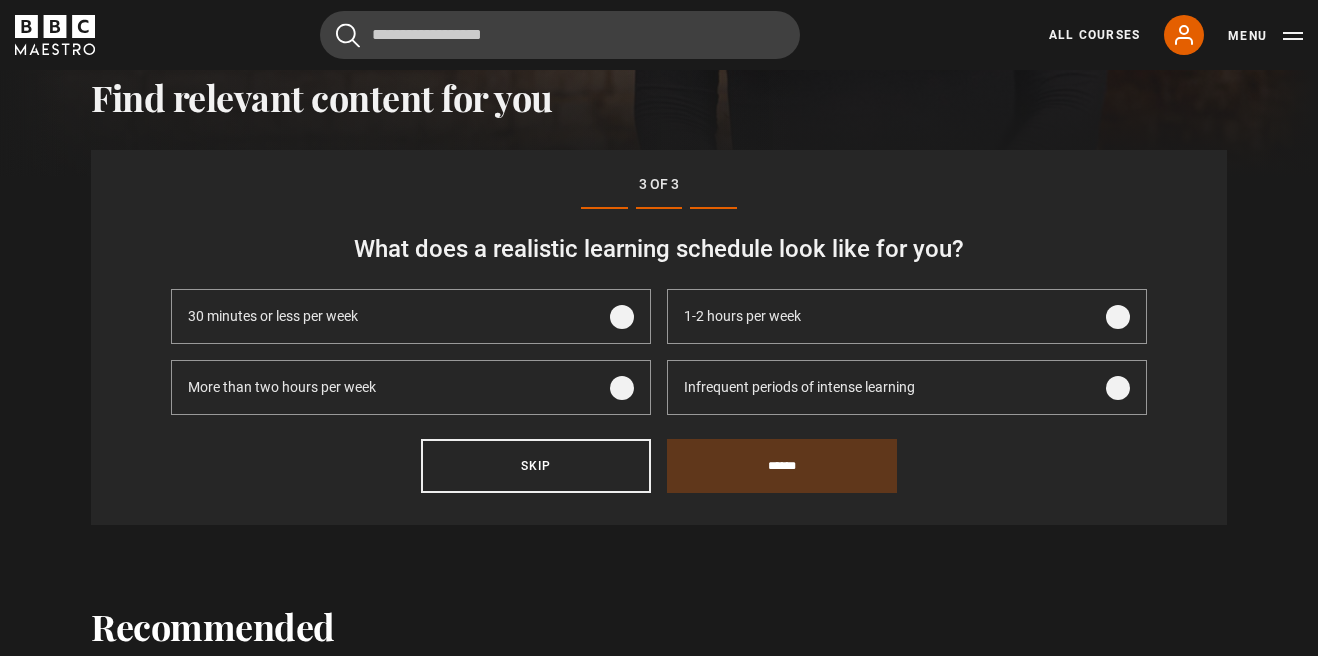 click on "1-2 hours per week" at bounding box center (907, 316) 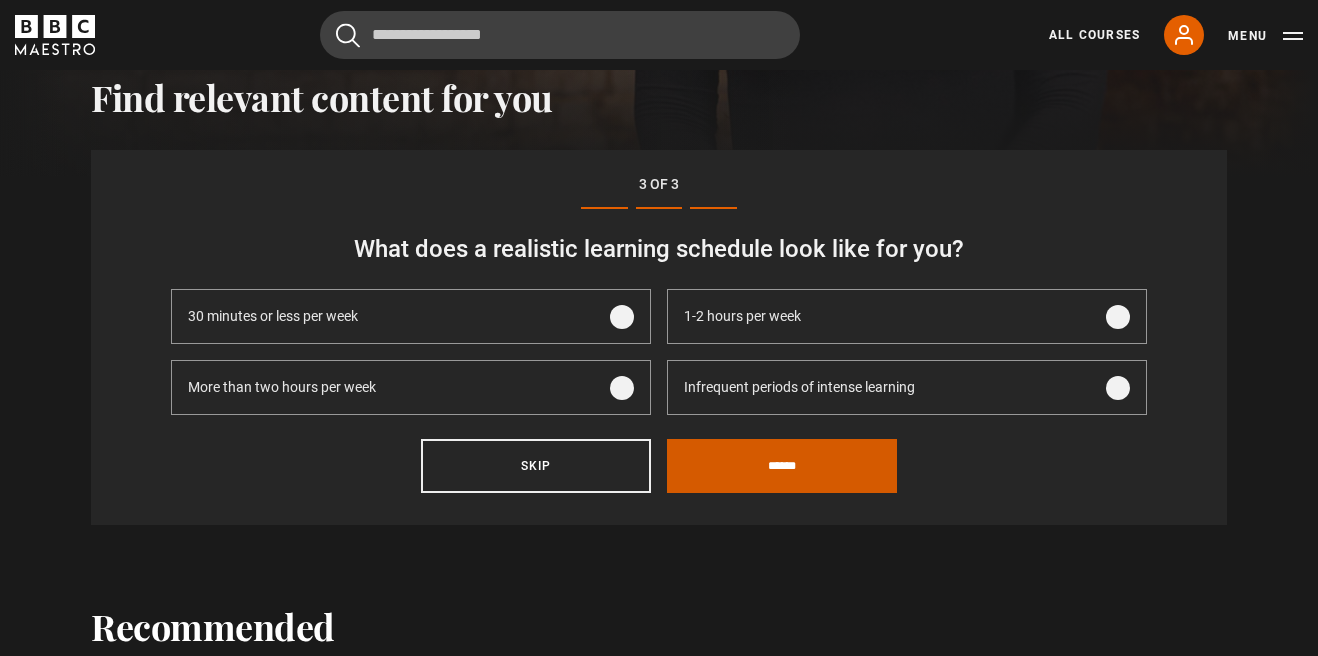 click on "******" at bounding box center (782, 466) 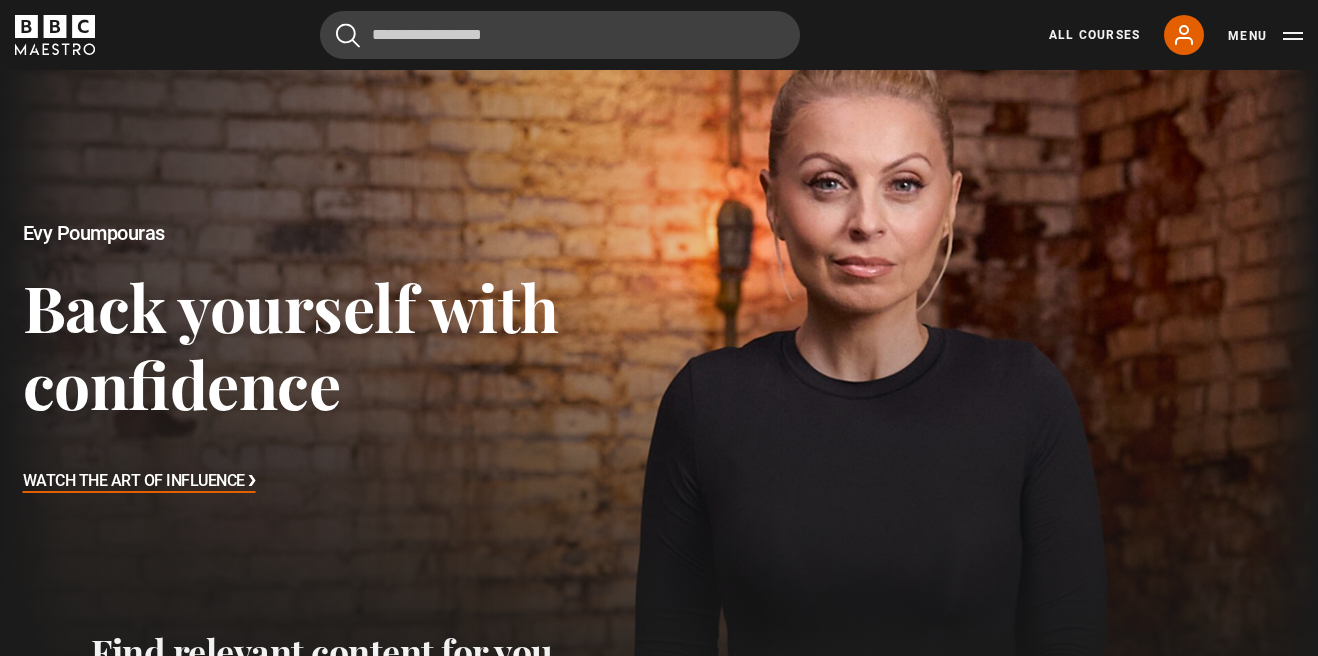 scroll, scrollTop: 0, scrollLeft: 0, axis: both 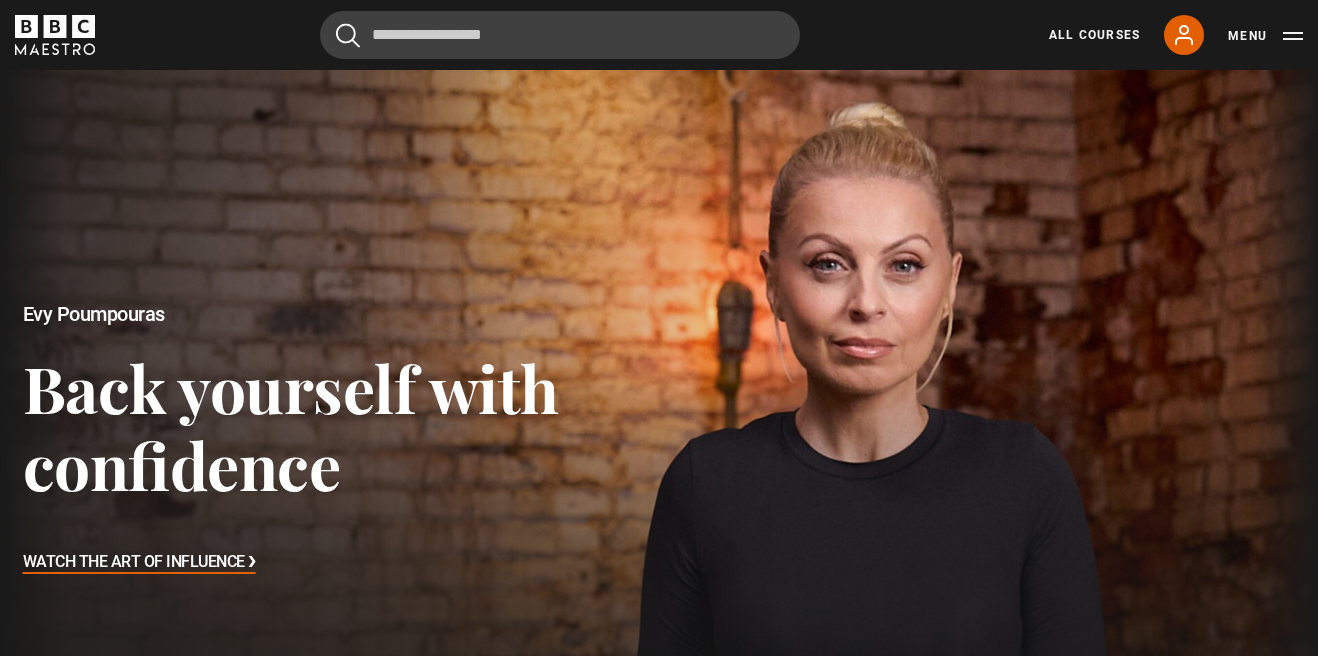 click on "All Courses
My Account
Search
Menu" at bounding box center (1164, 35) 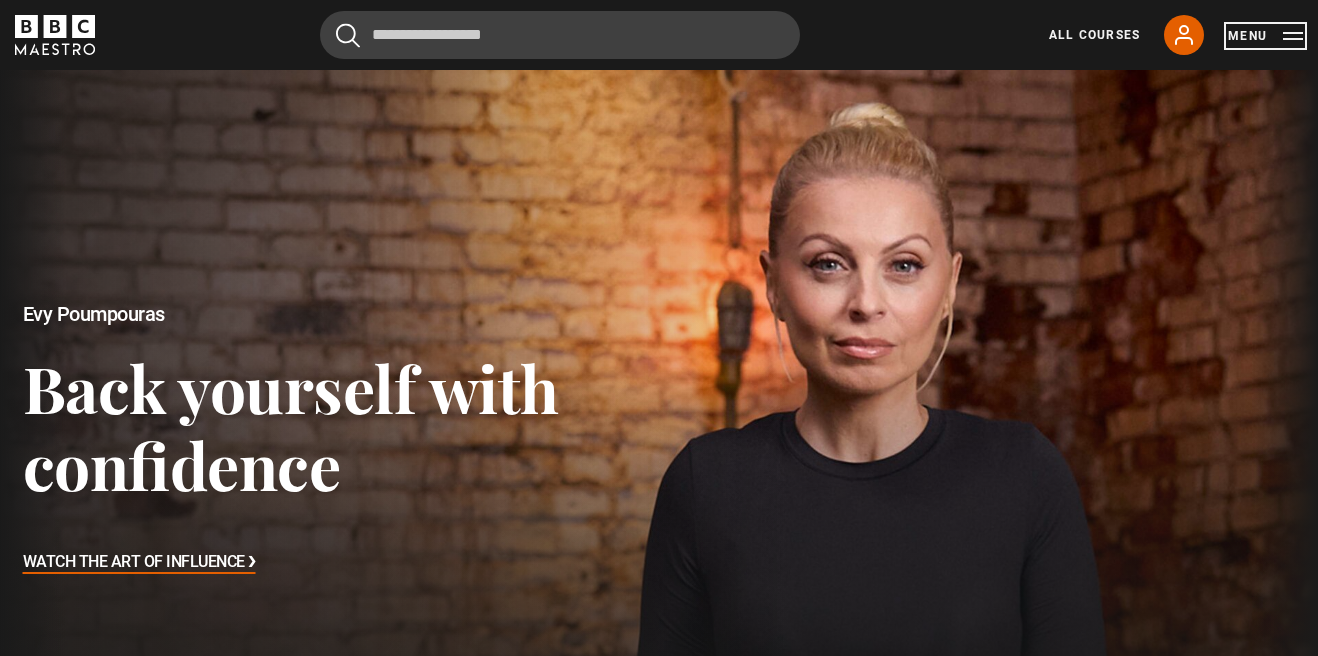 click on "Menu" at bounding box center [1265, 36] 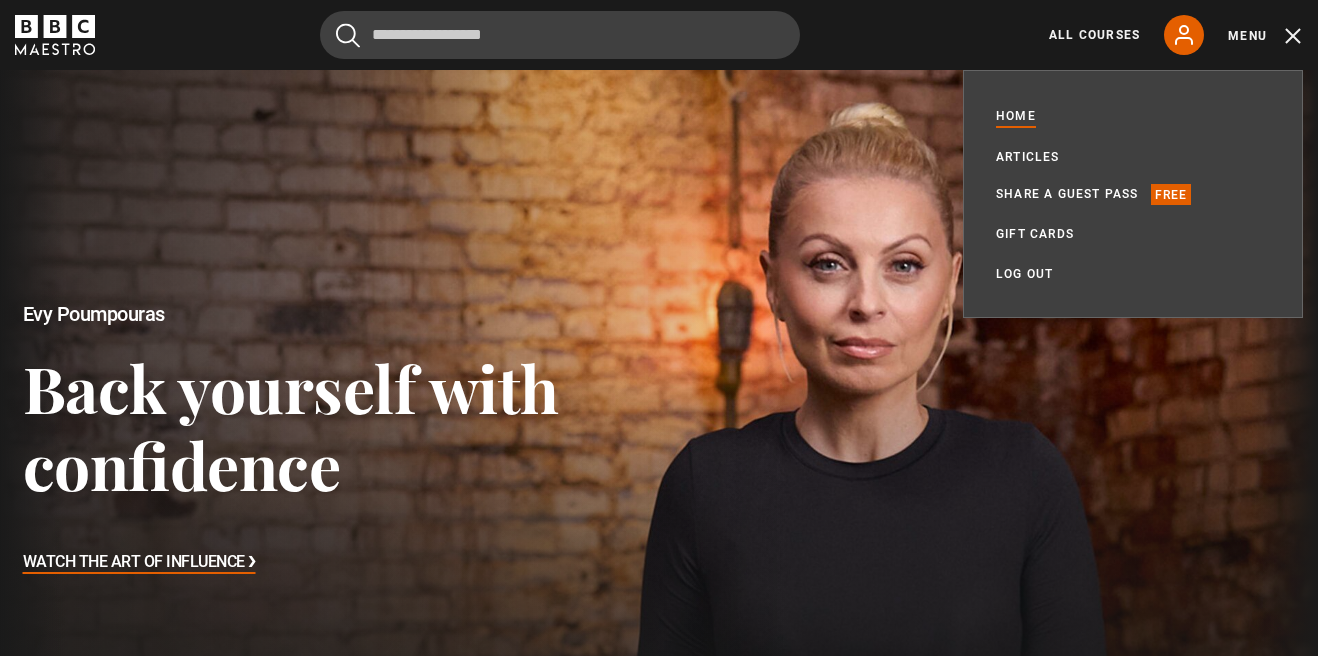 click on "All Courses
My Account
Search
Menu" at bounding box center (1164, 35) 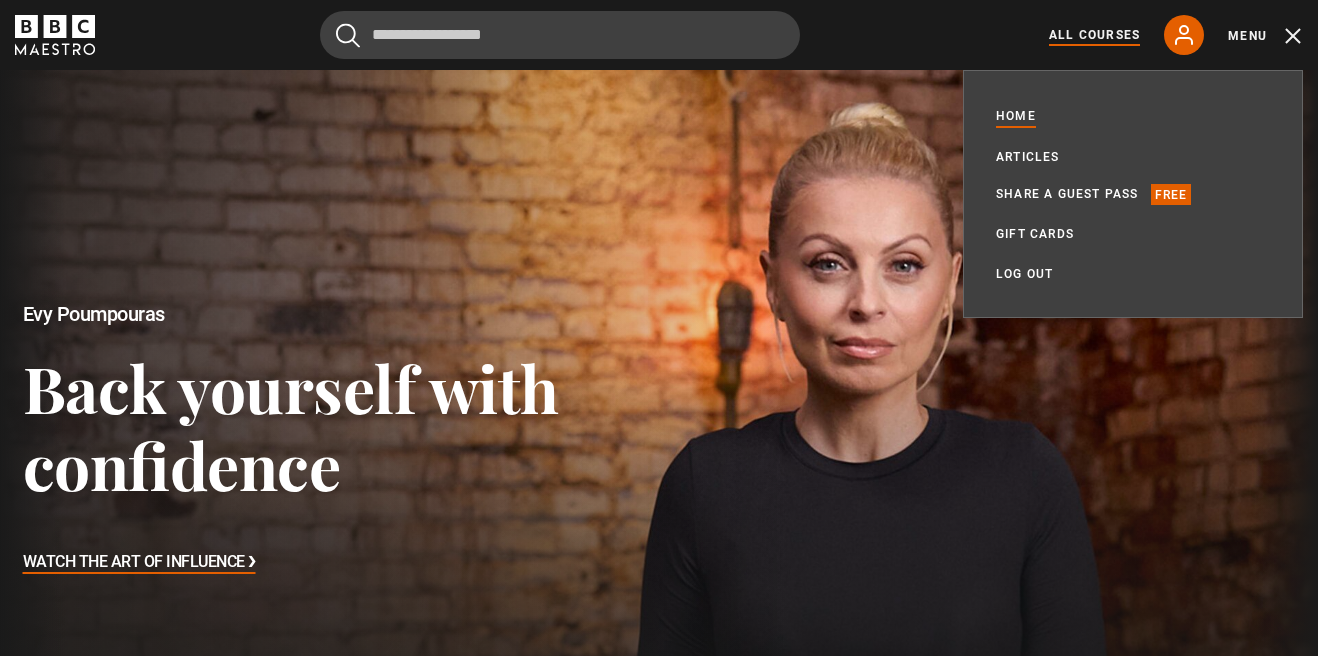 click on "All Courses" at bounding box center (1094, 35) 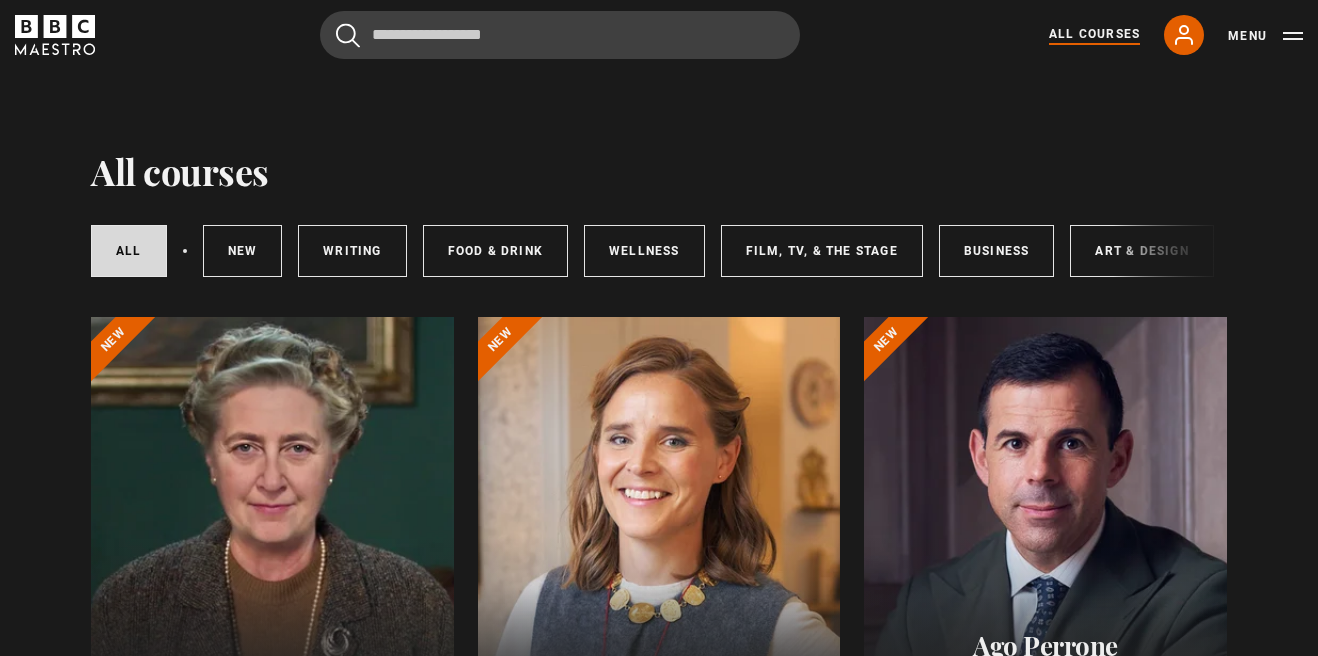 scroll, scrollTop: 0, scrollLeft: 0, axis: both 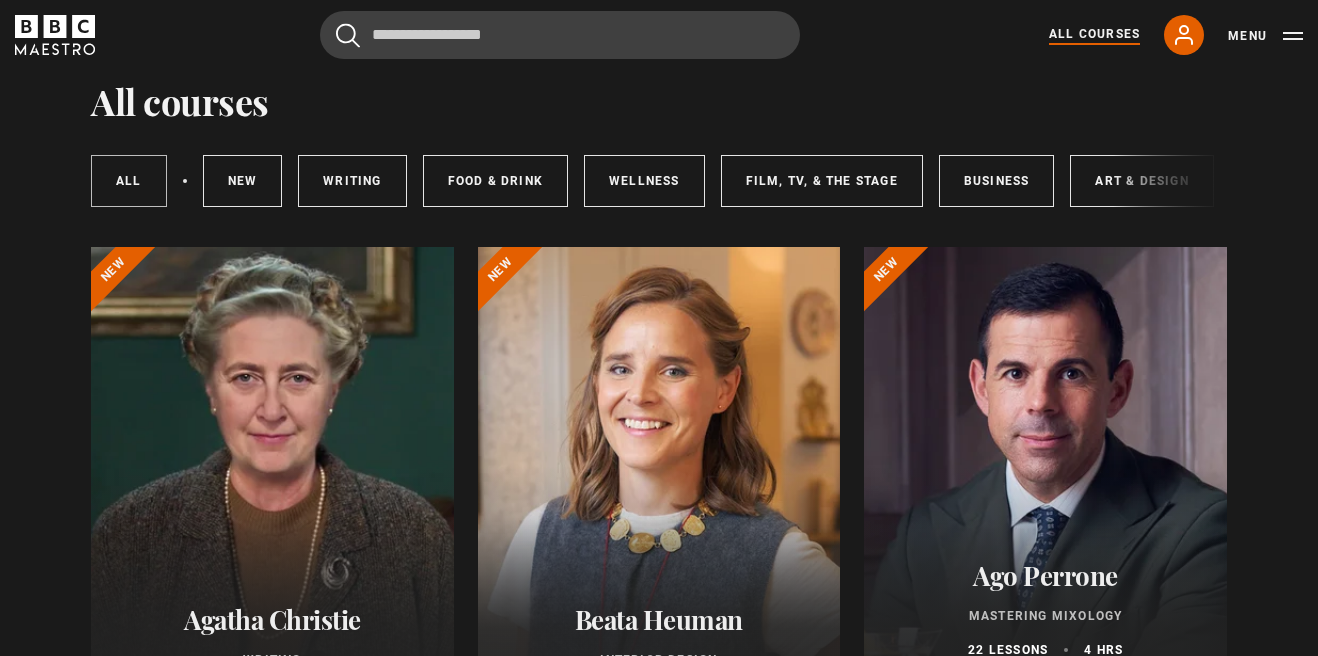click on "All courses" at bounding box center [129, 181] 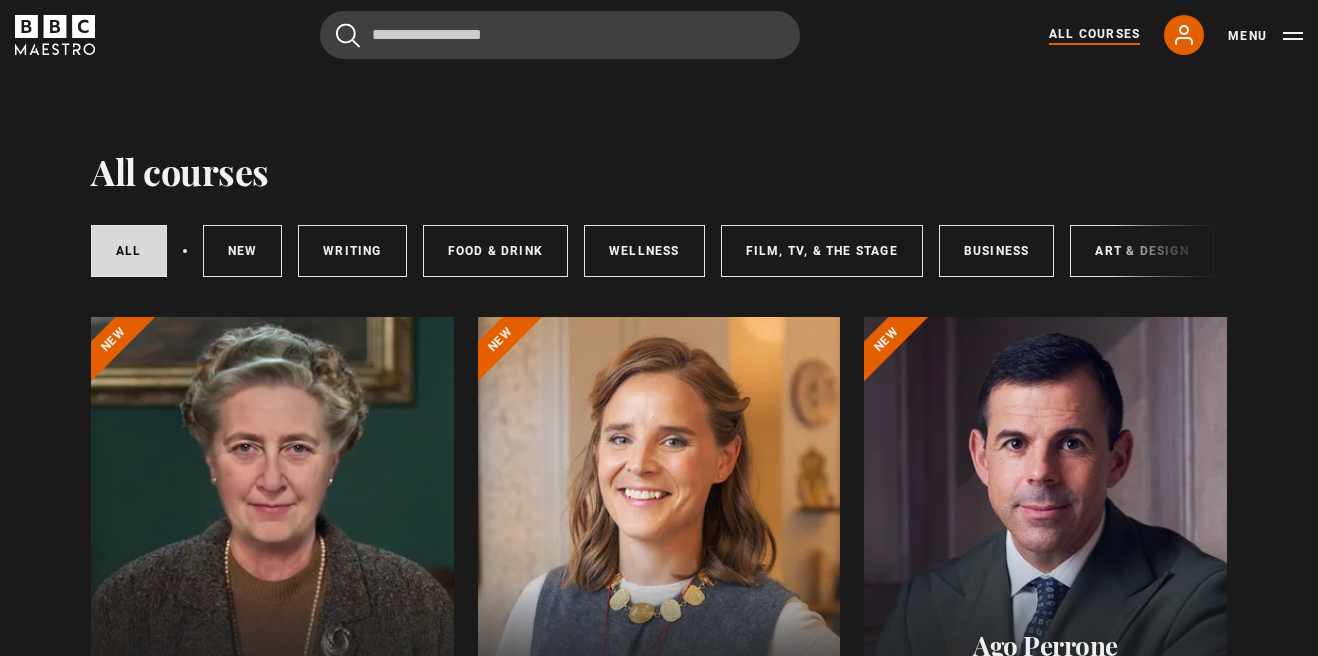 scroll, scrollTop: 0, scrollLeft: 0, axis: both 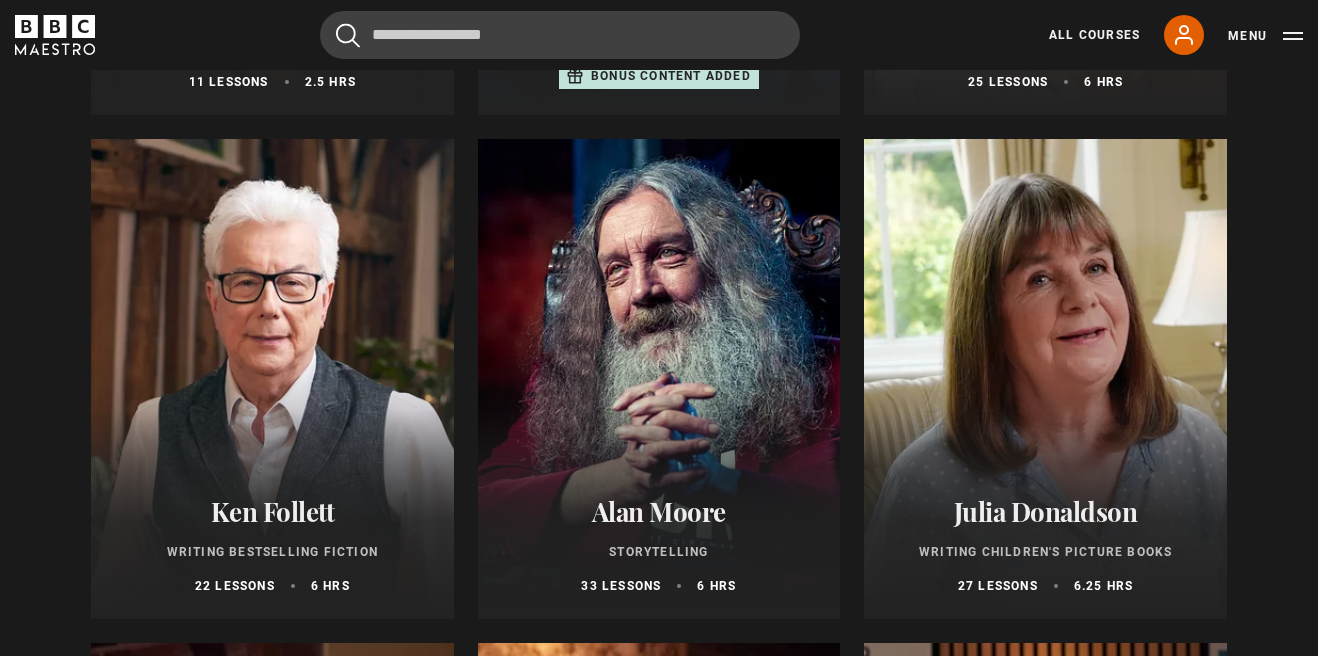 click at bounding box center [272, 379] 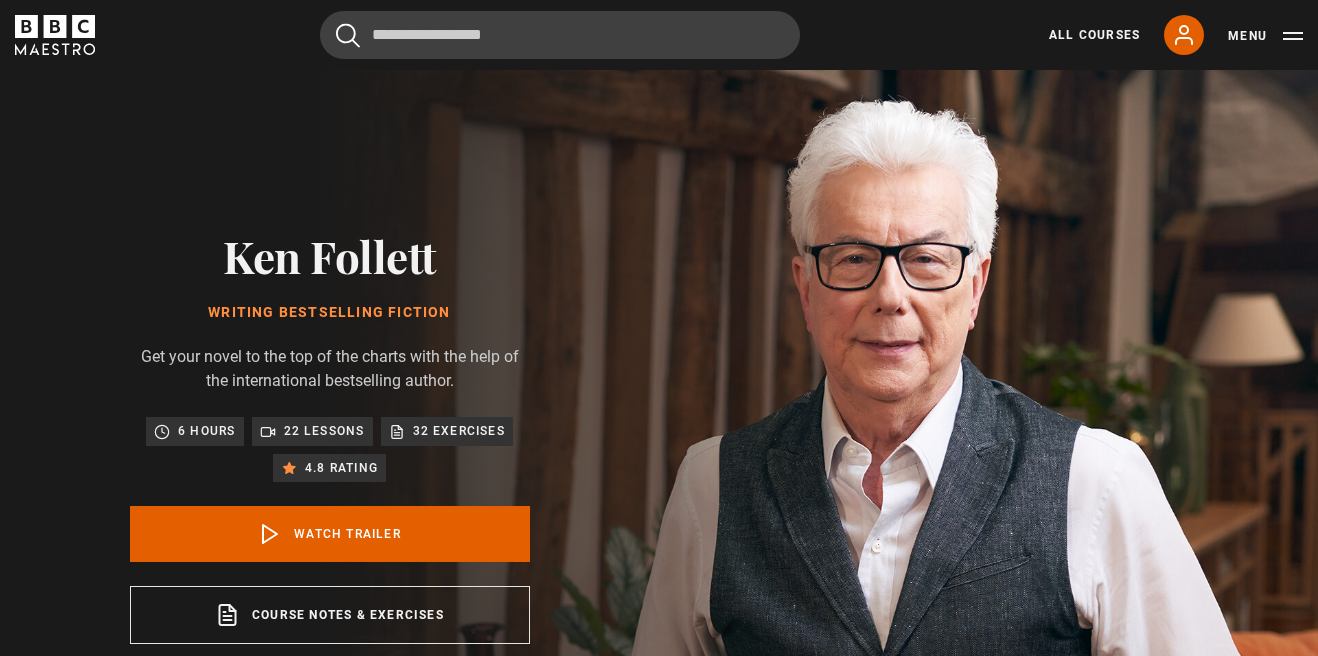 scroll, scrollTop: 0, scrollLeft: 0, axis: both 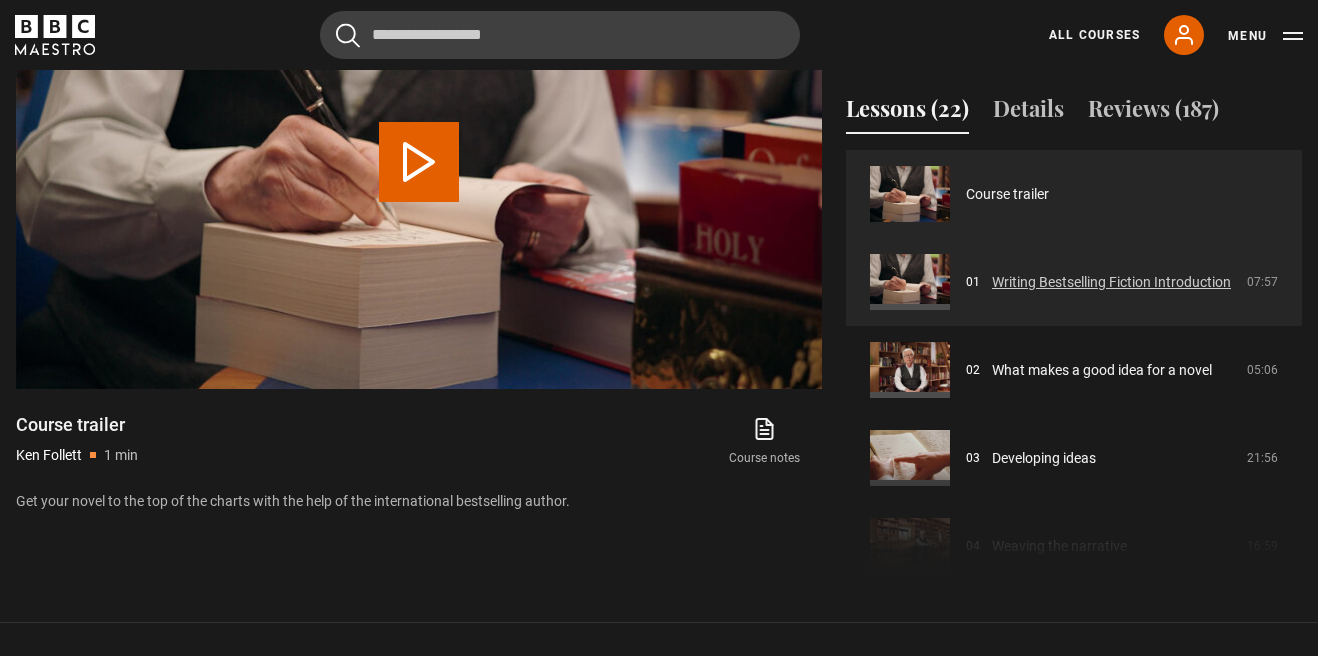click on "Writing Bestselling Fiction Introduction" at bounding box center (1111, 282) 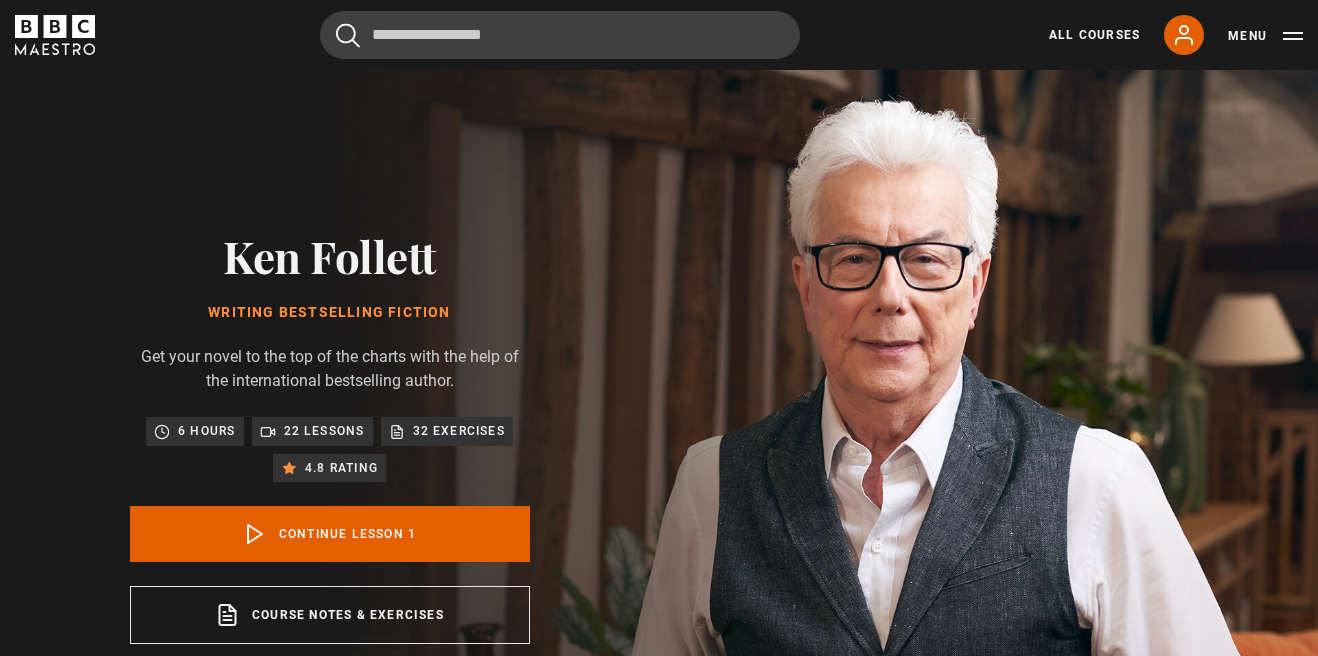scroll, scrollTop: 804, scrollLeft: 0, axis: vertical 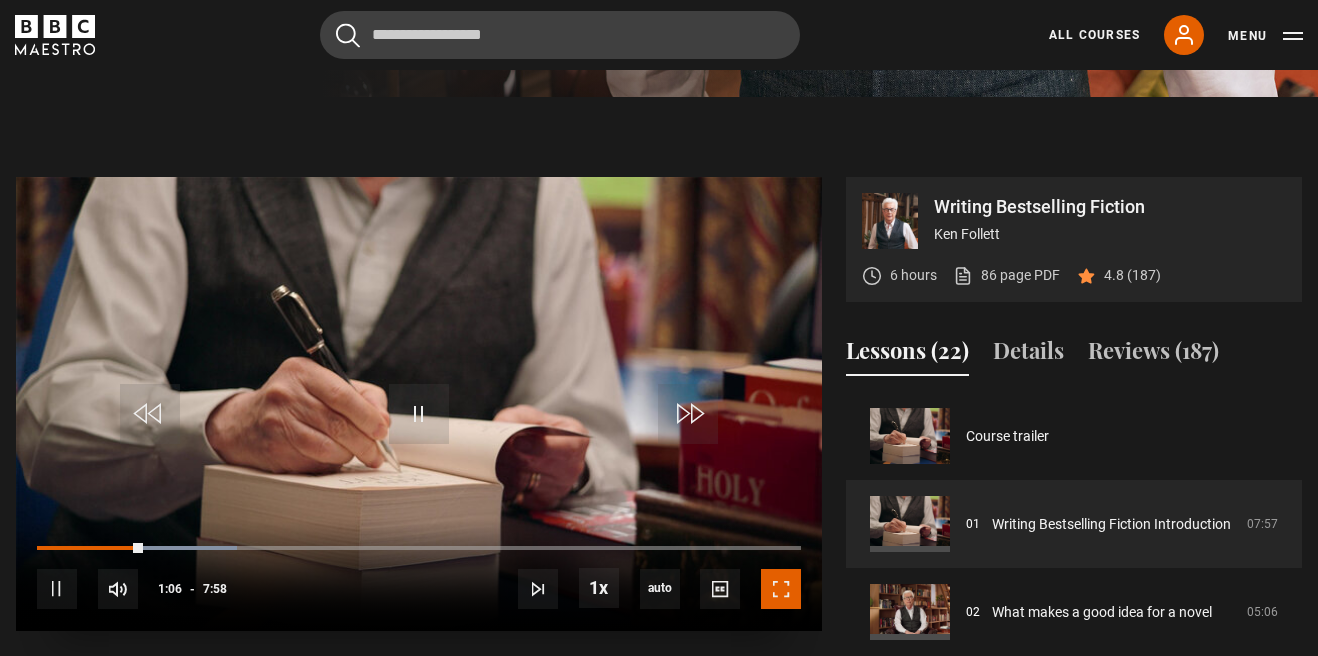 click at bounding box center (781, 589) 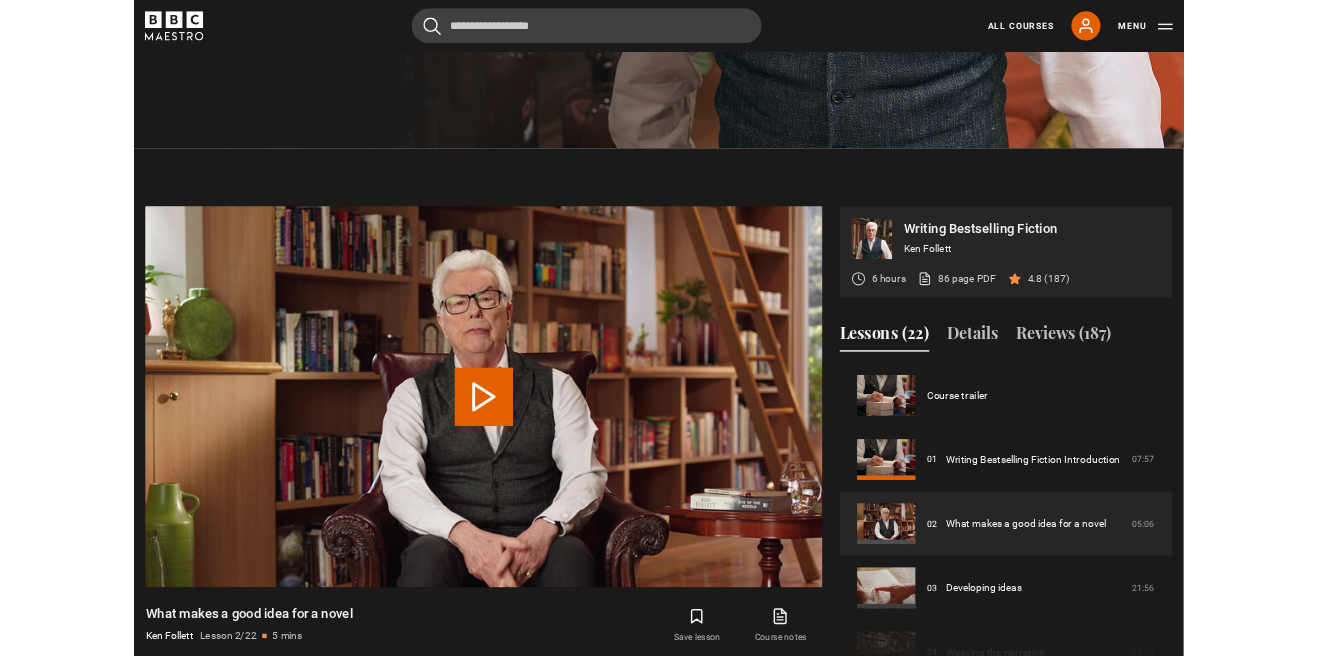 scroll, scrollTop: 910, scrollLeft: 0, axis: vertical 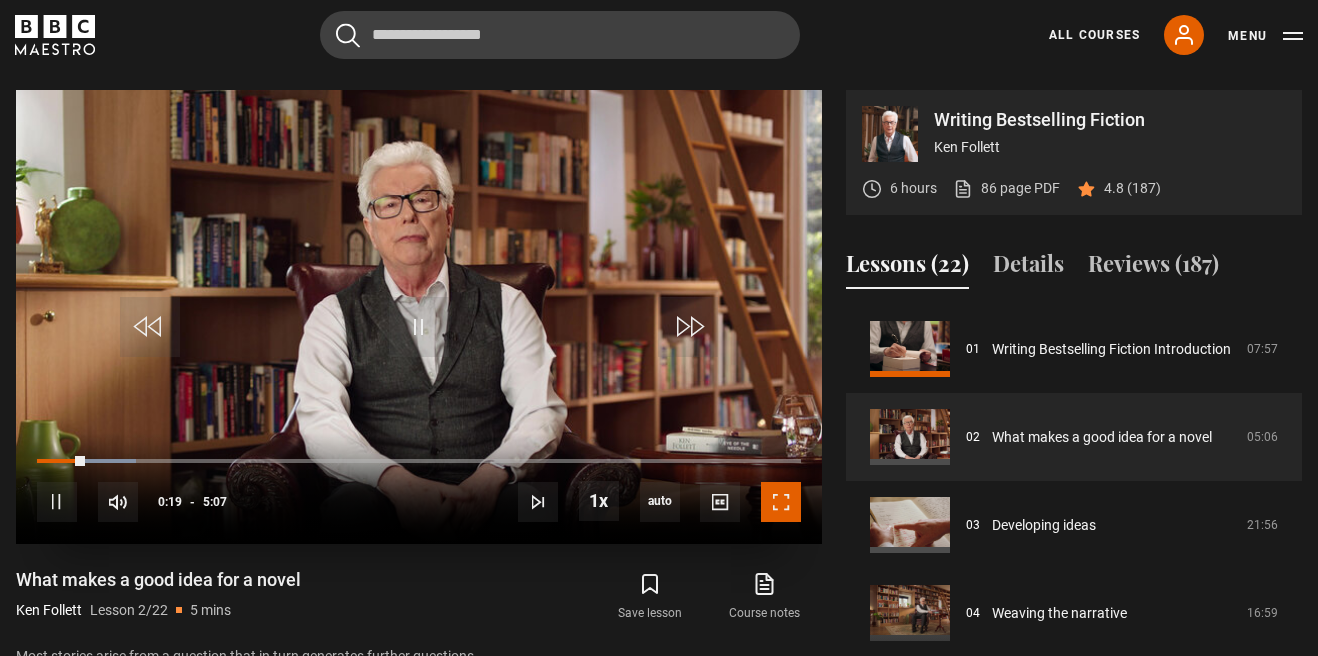 click at bounding box center [781, 502] 